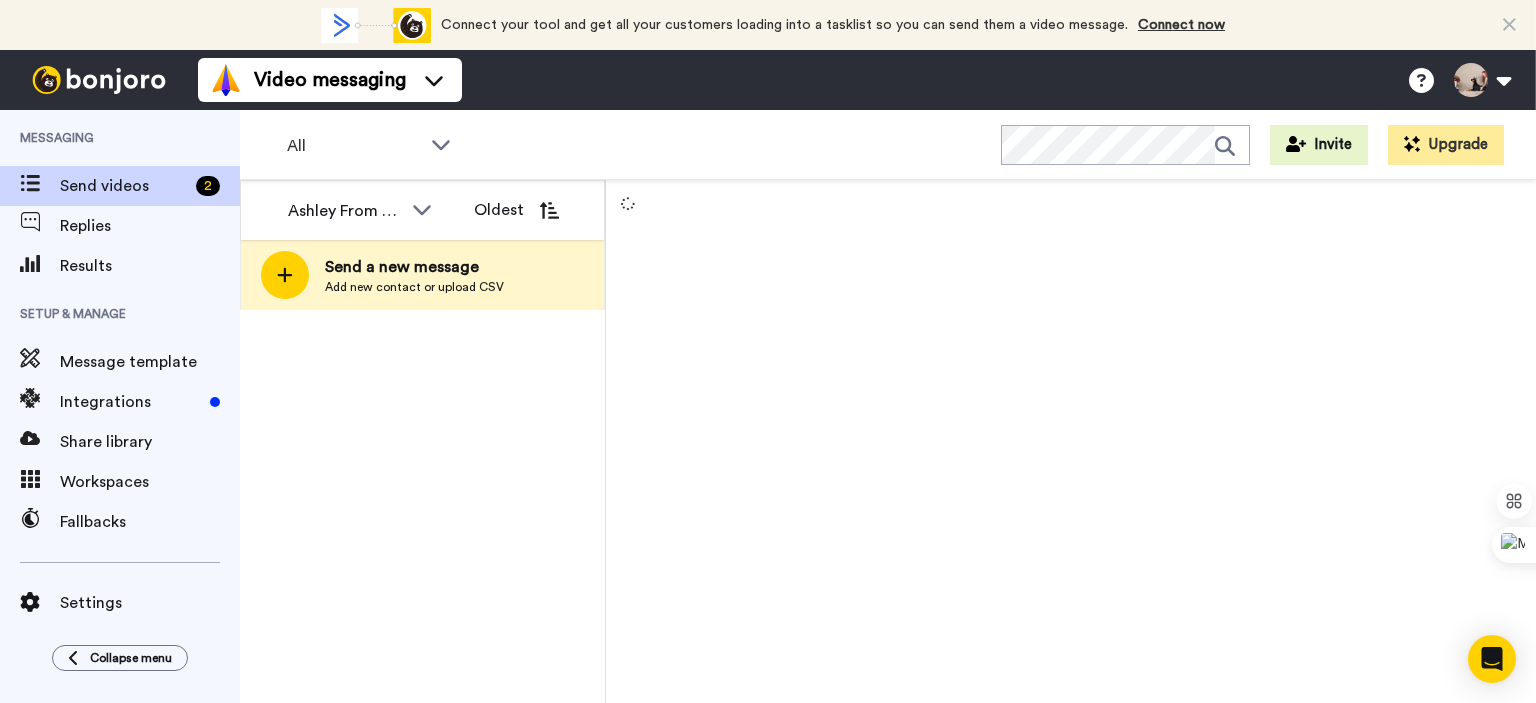 scroll, scrollTop: 0, scrollLeft: 0, axis: both 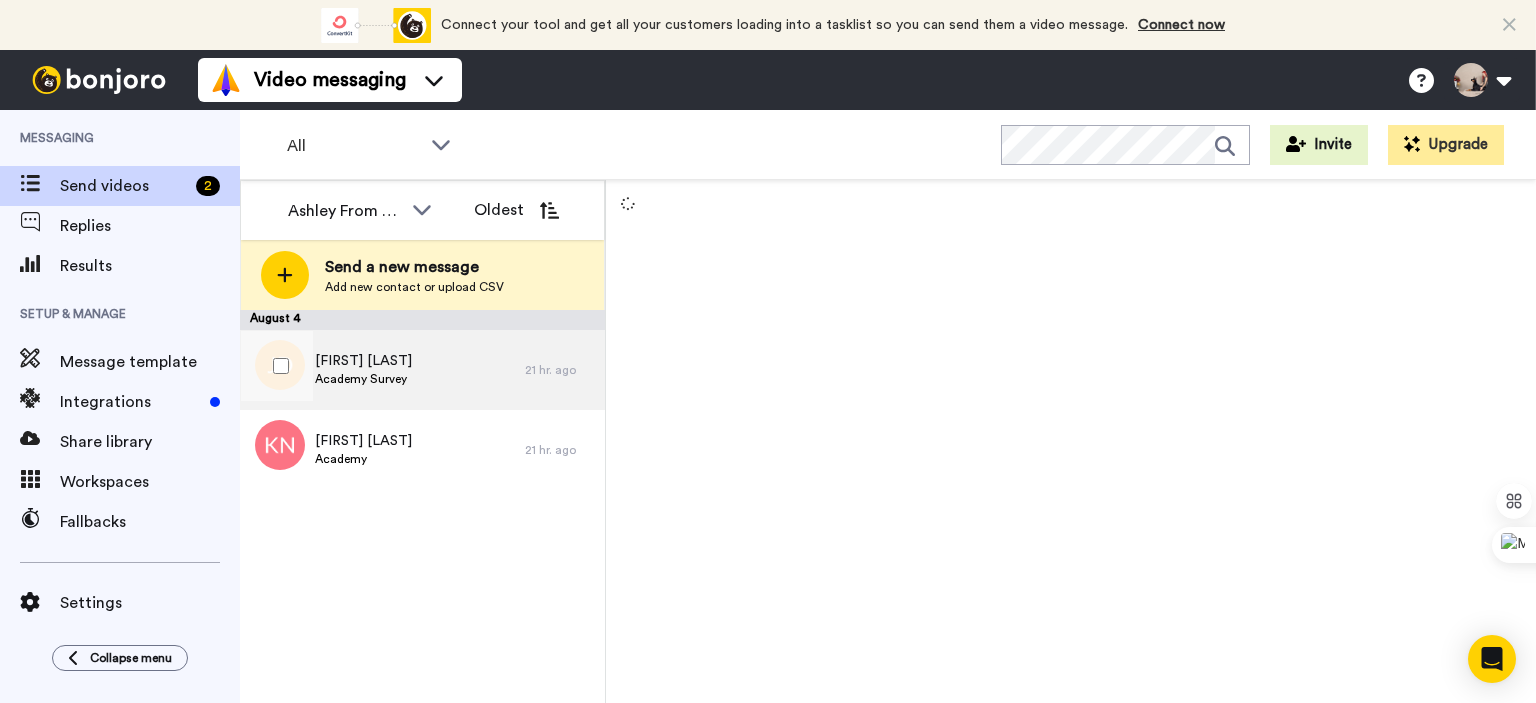 click on "Academy Survey" at bounding box center (363, 379) 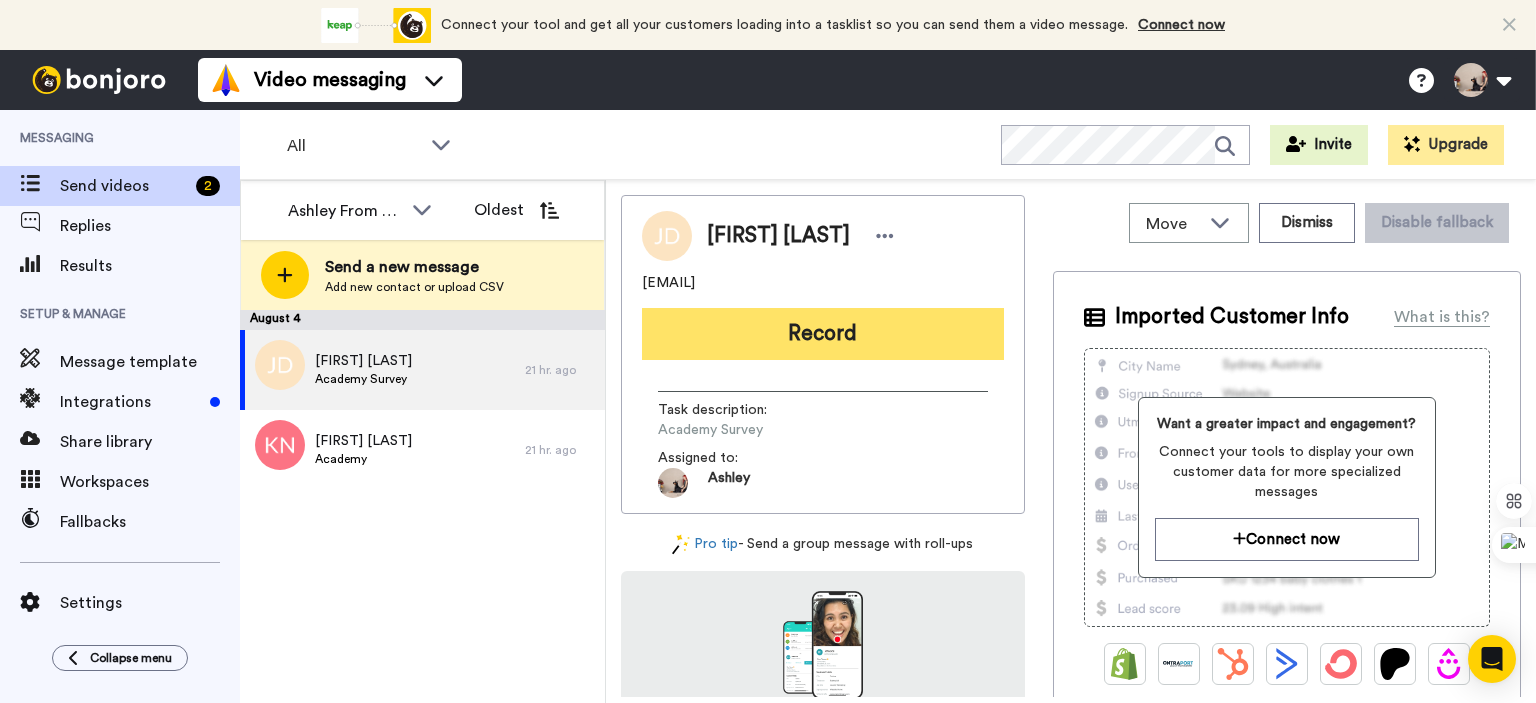 click on "Record" at bounding box center (823, 334) 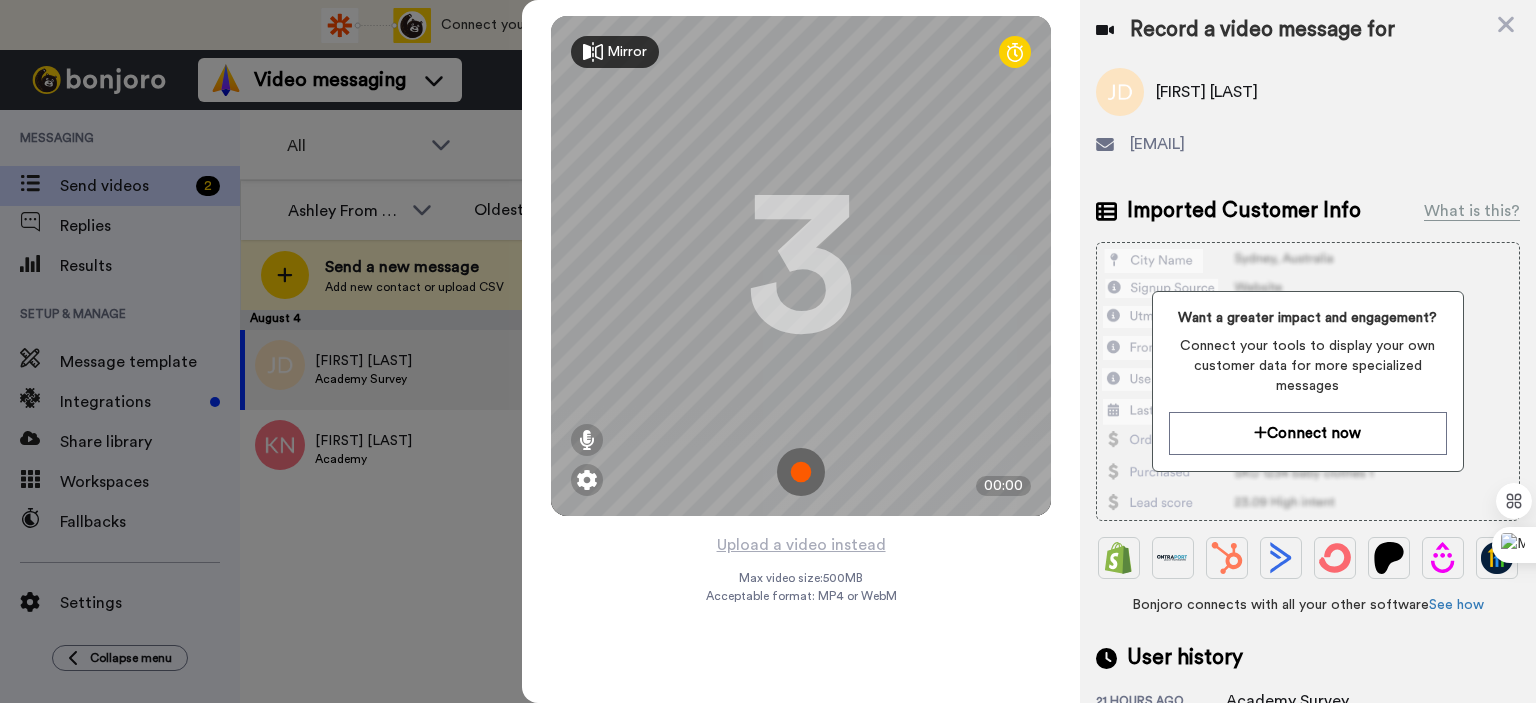 type 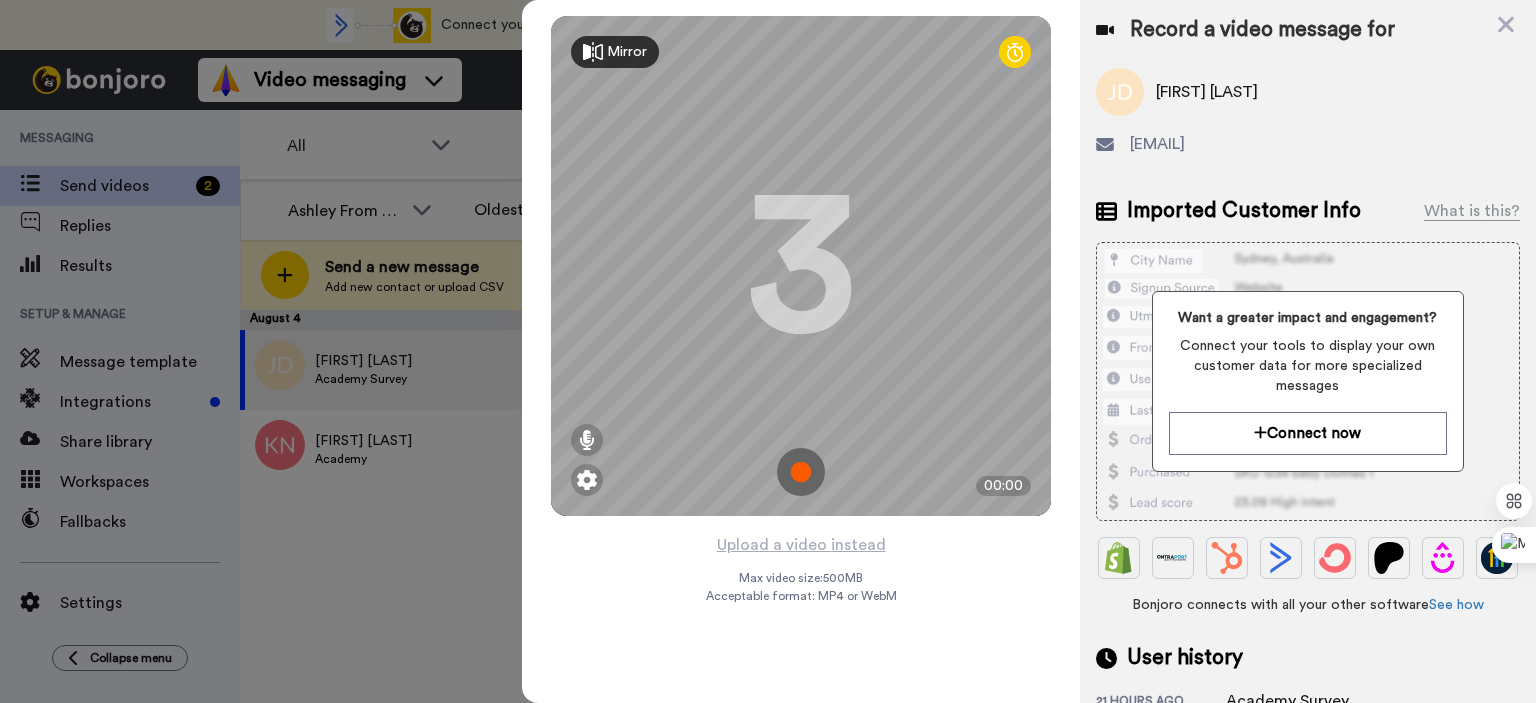 click at bounding box center (801, 472) 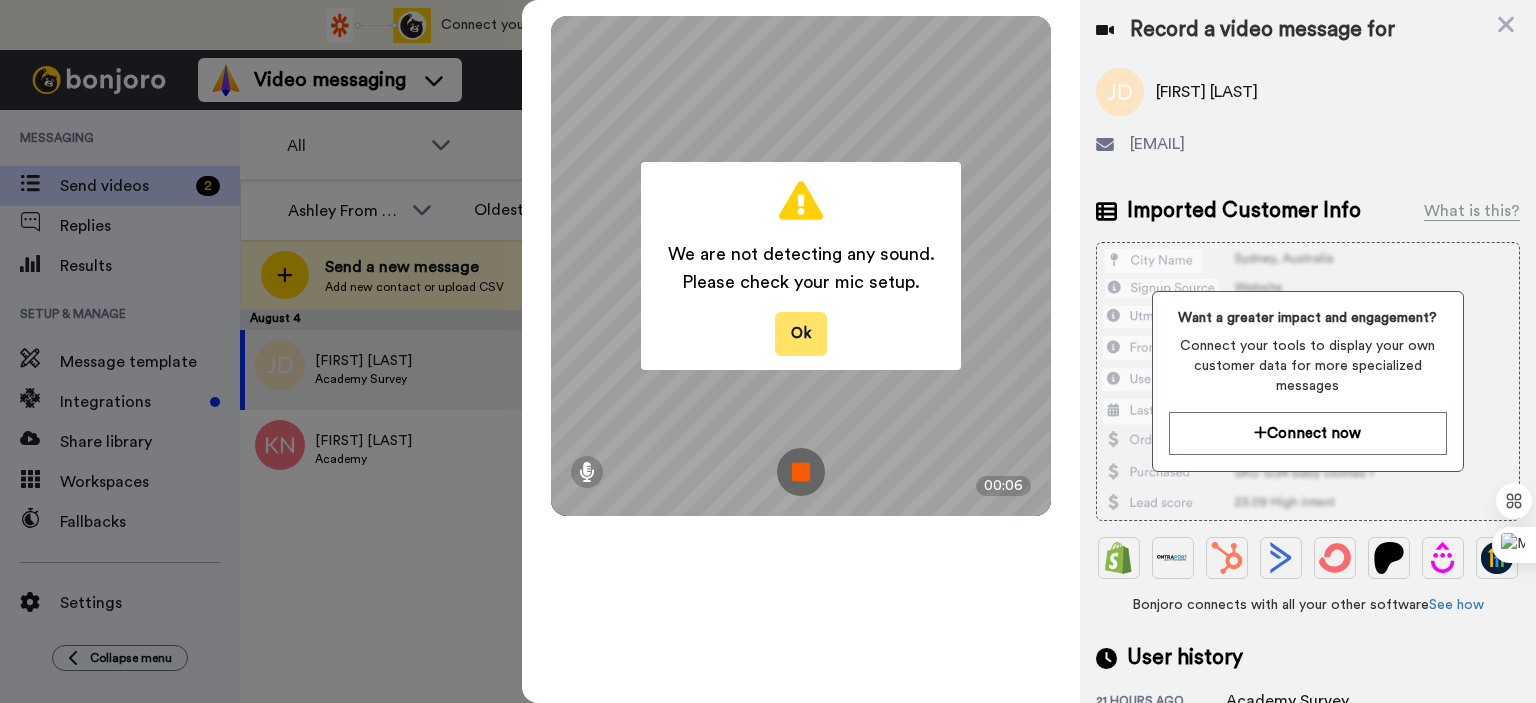 click on "Ok" at bounding box center [801, 333] 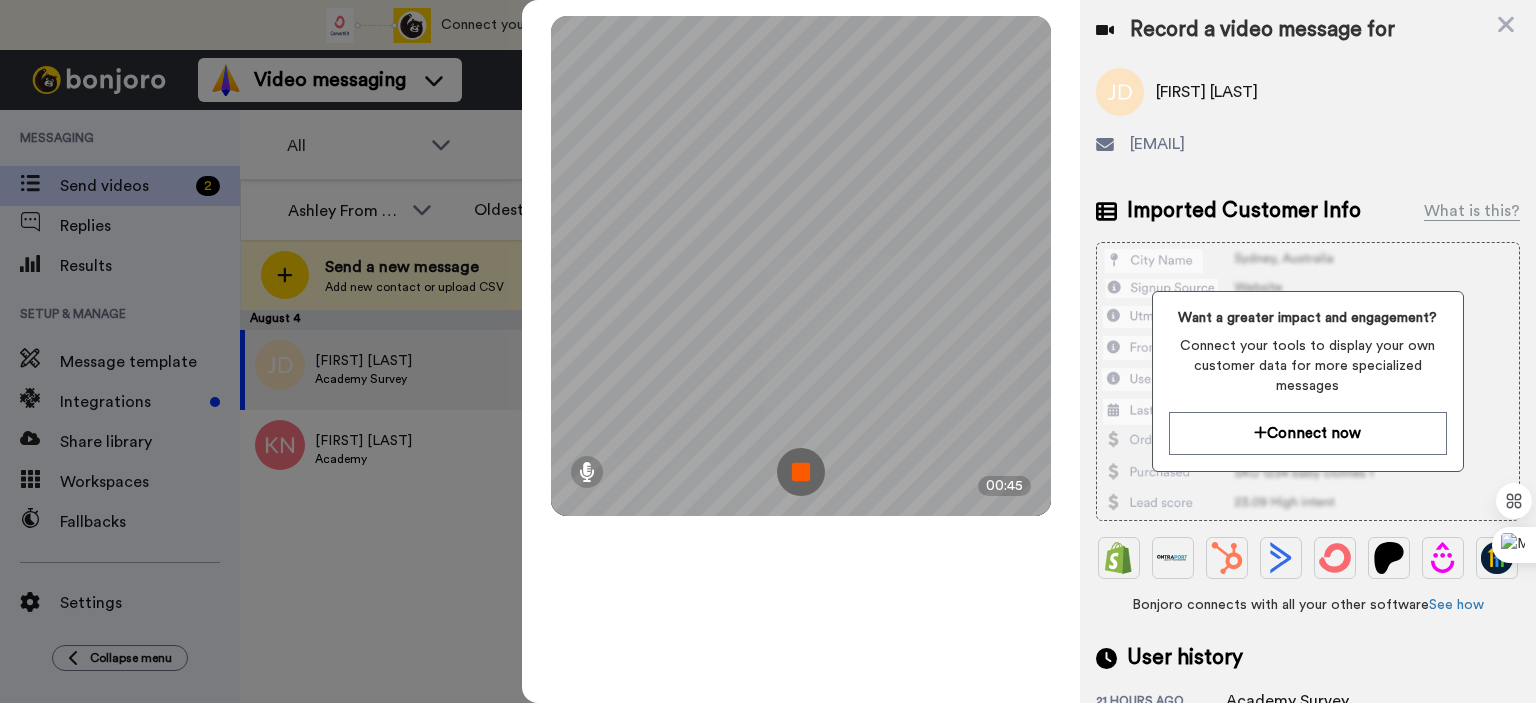 click at bounding box center (801, 472) 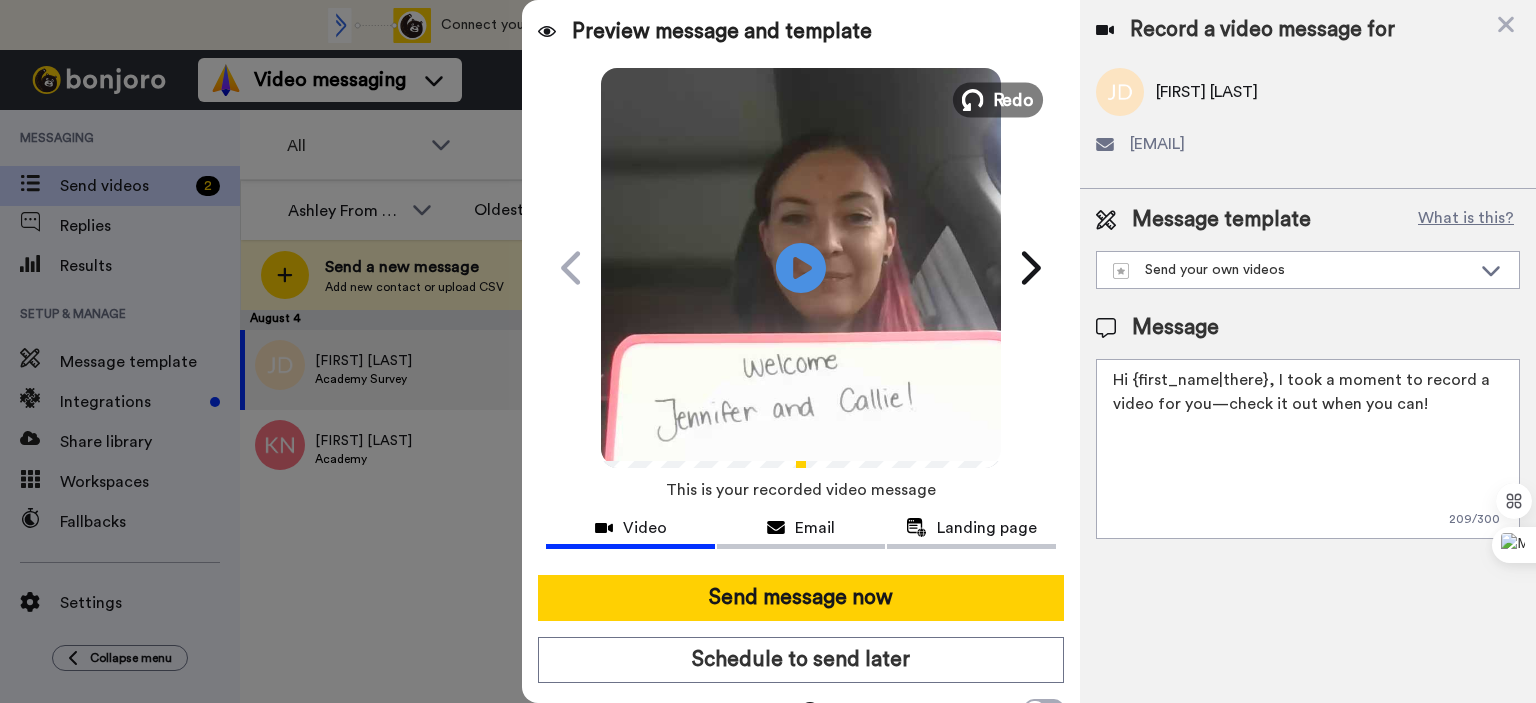 click on "Redo" at bounding box center [1014, 99] 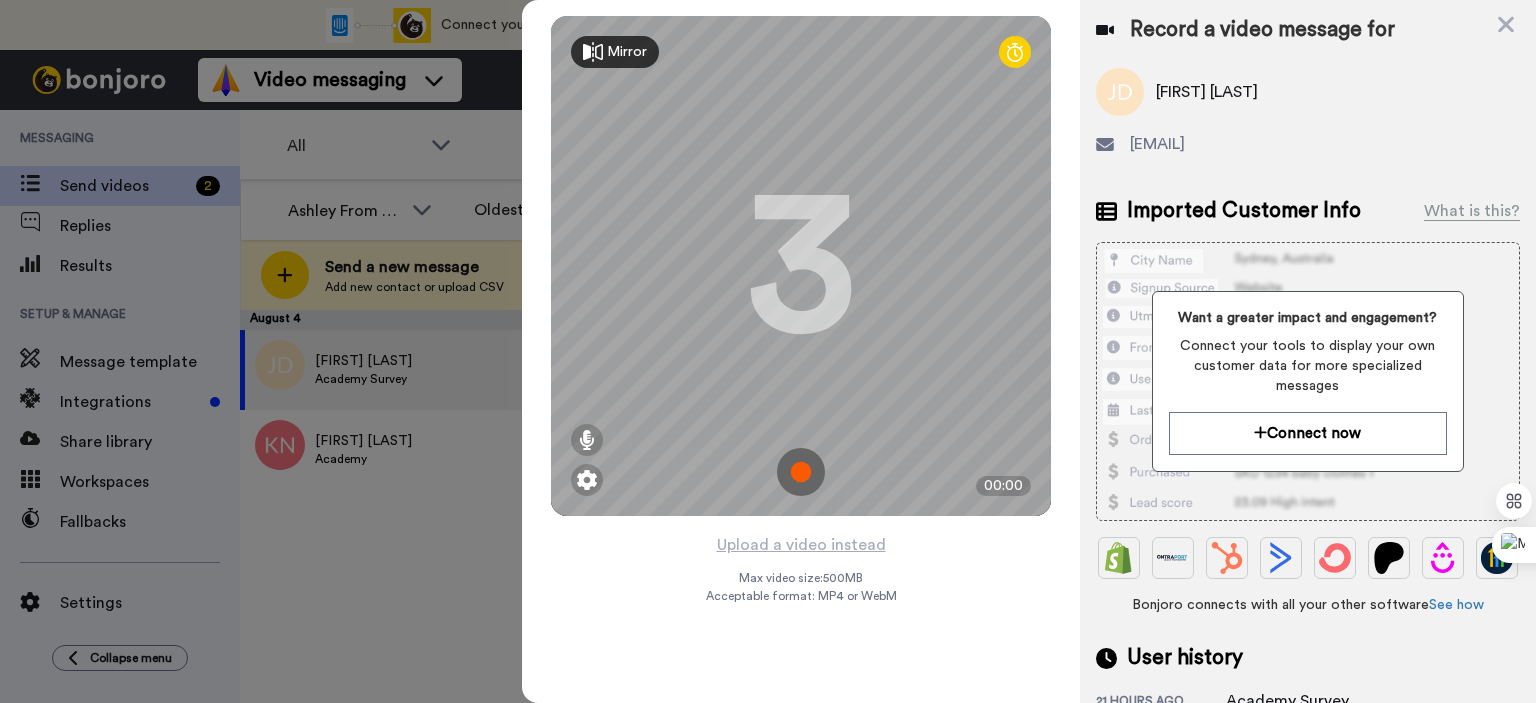 click at bounding box center (801, 472) 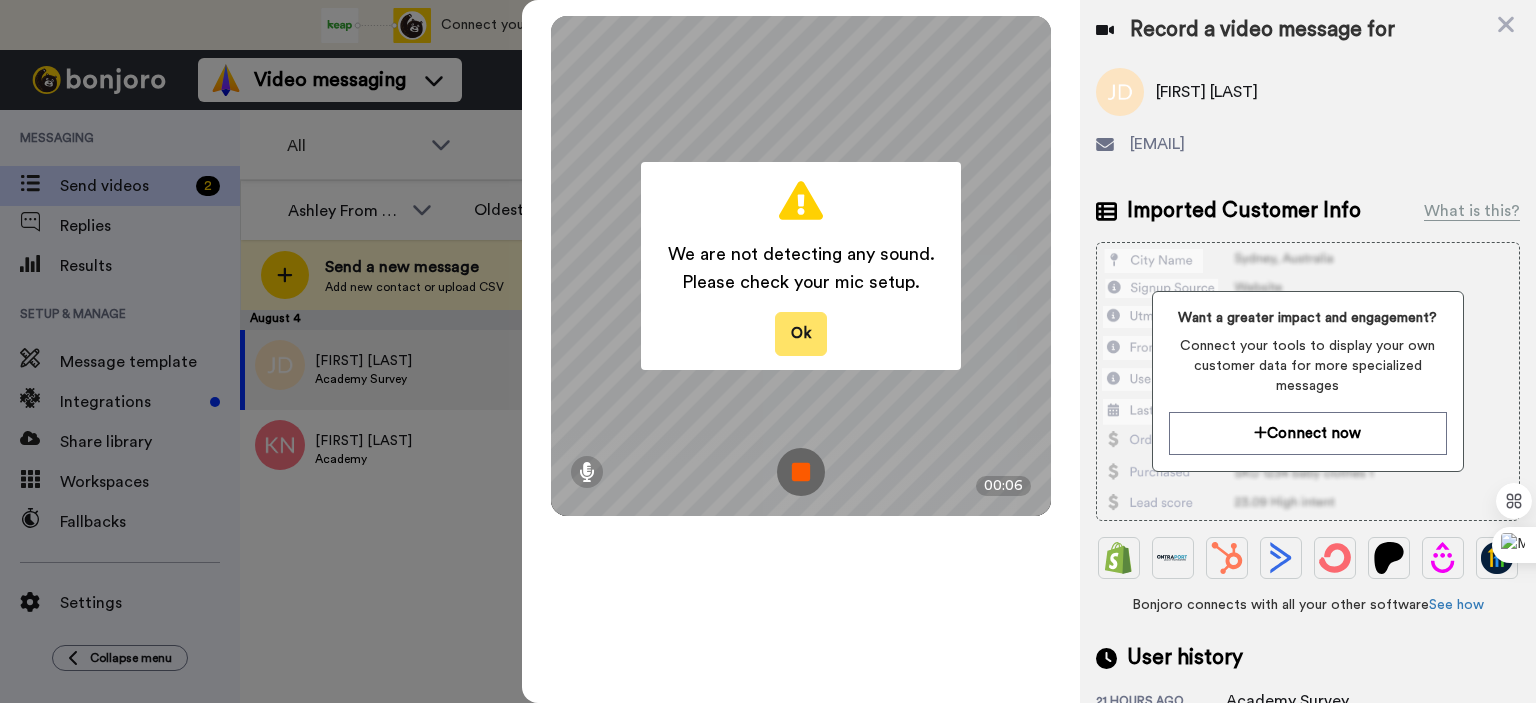 click on "Ok" at bounding box center (801, 333) 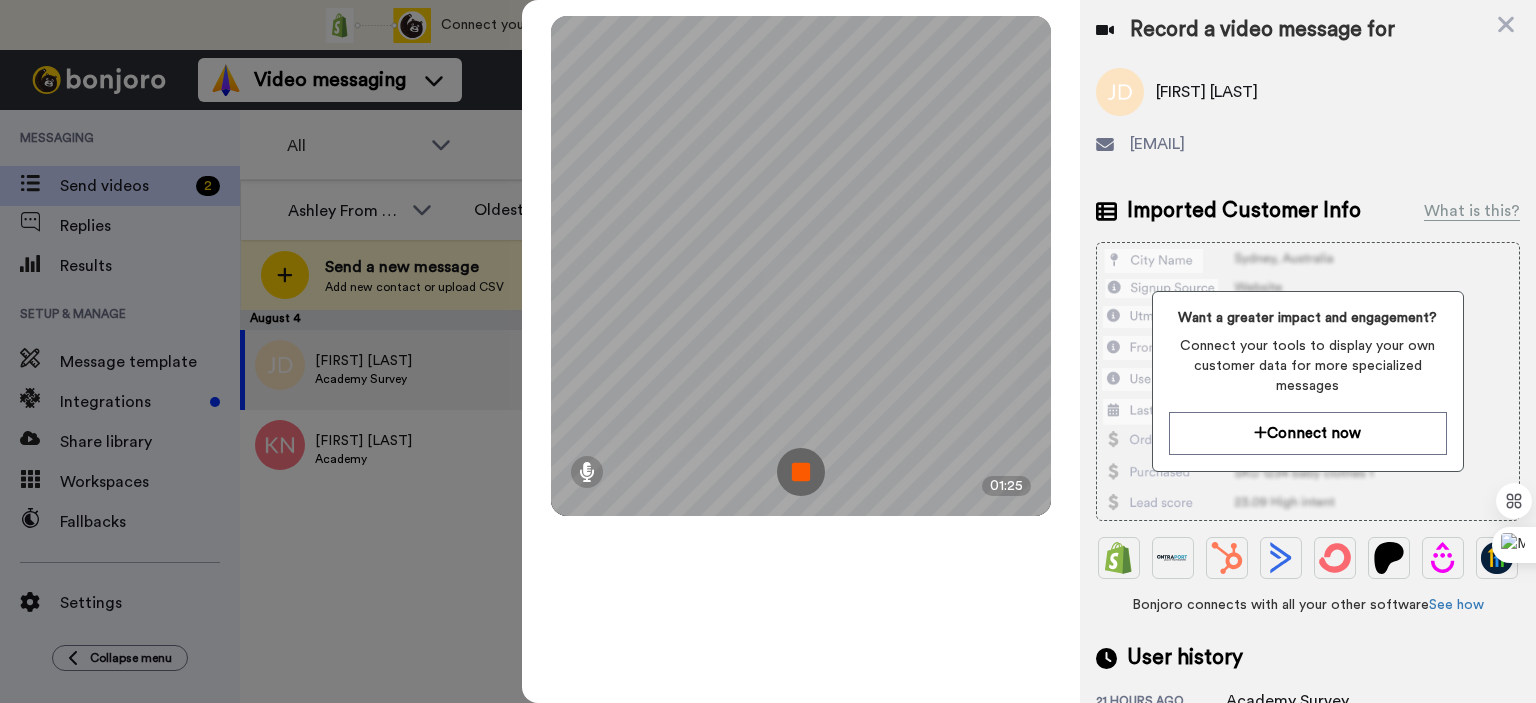 click at bounding box center [801, 472] 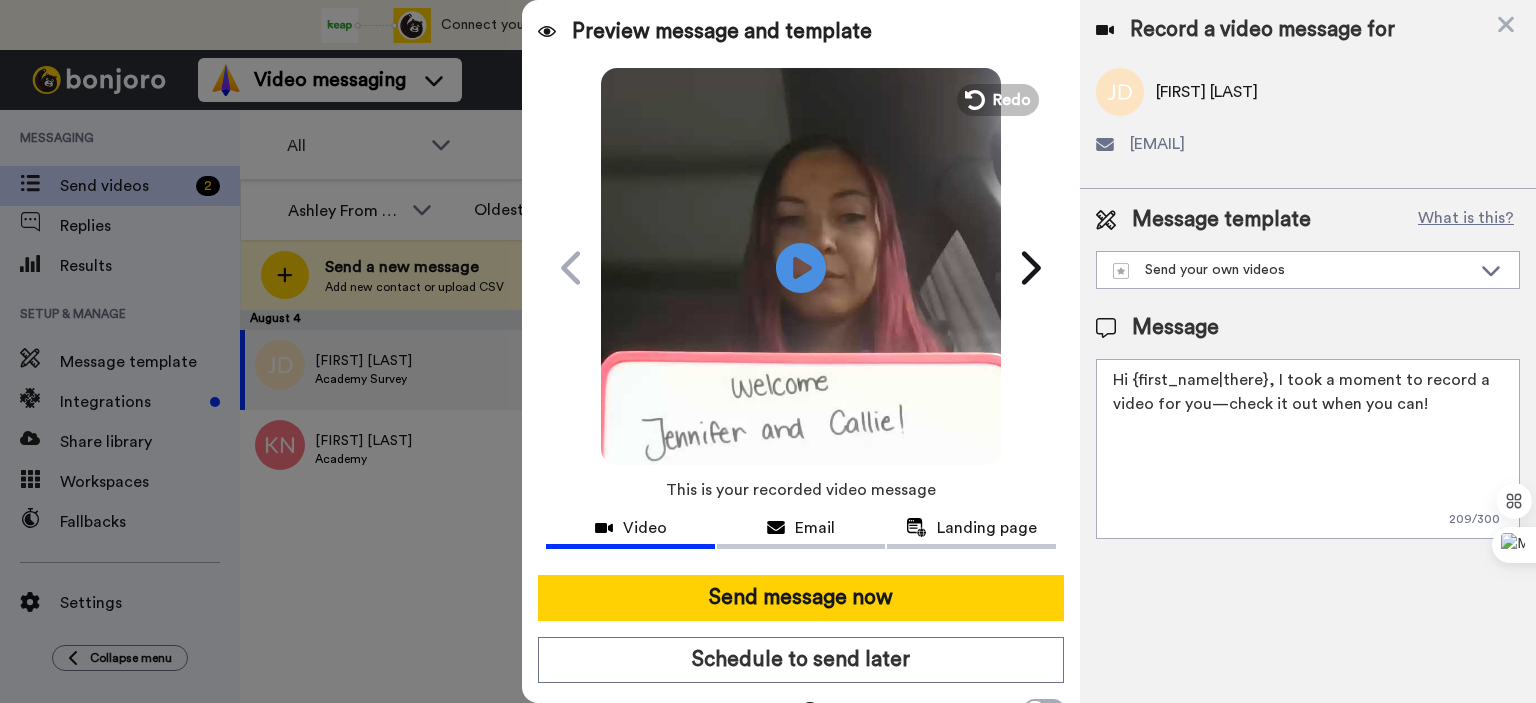 scroll, scrollTop: 0, scrollLeft: 0, axis: both 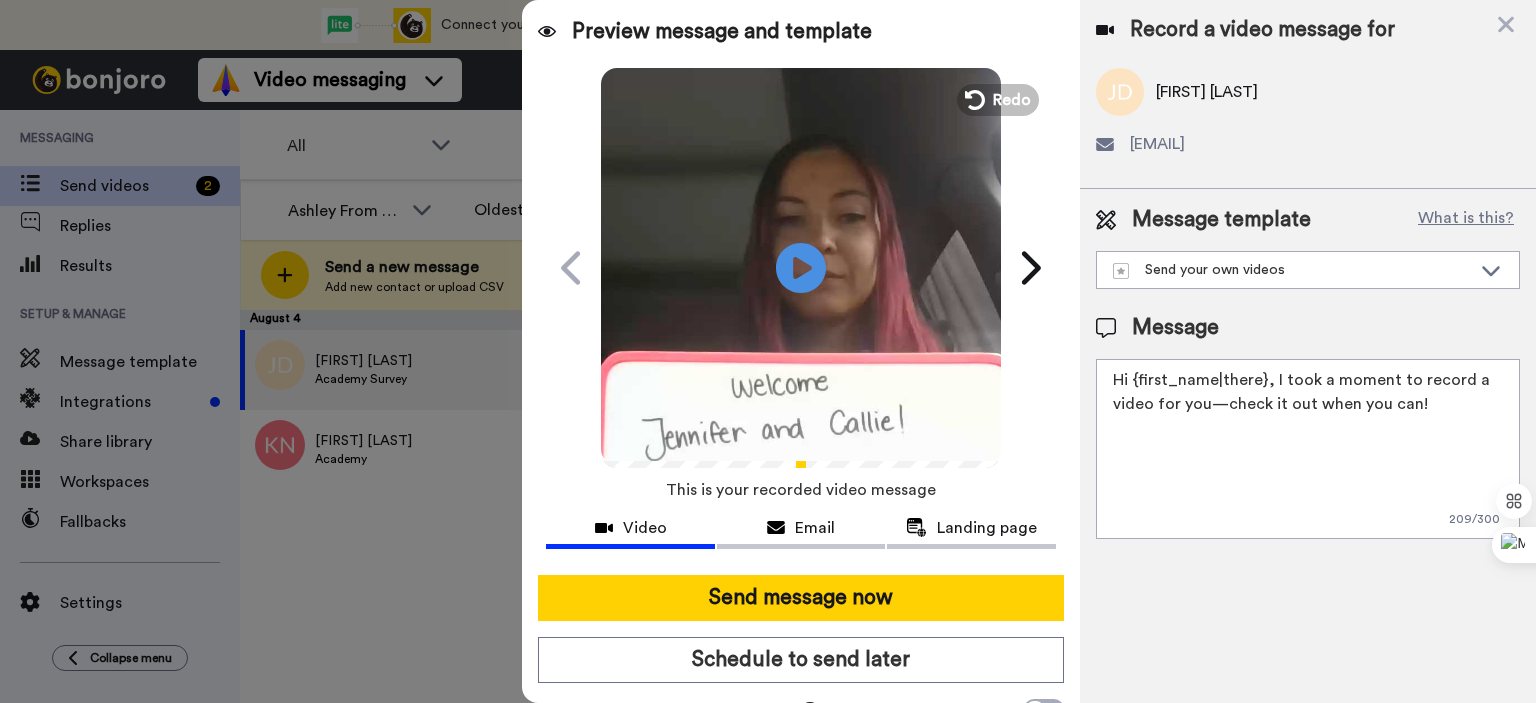 click at bounding box center (801, 265) 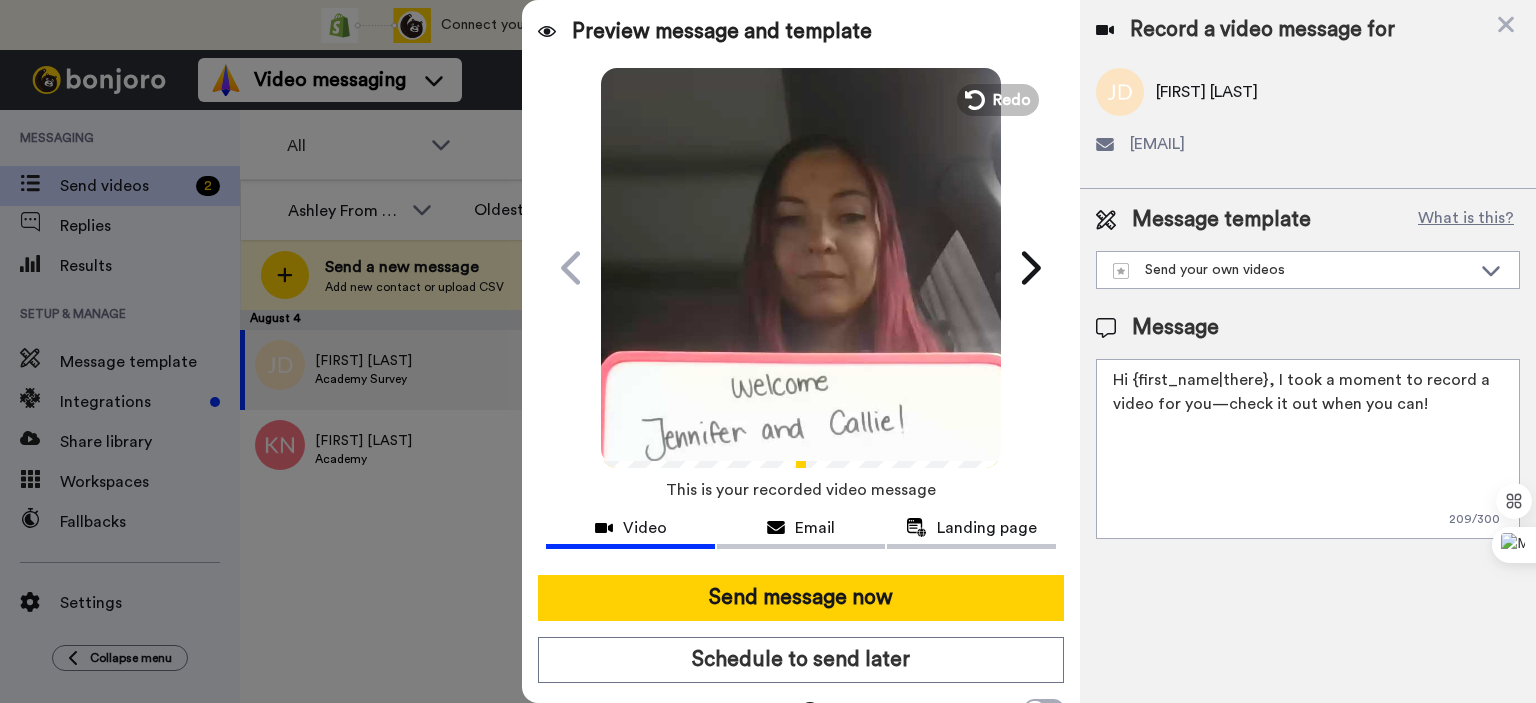 click on "Hi {first_name|there}, I took a moment to record a video for you—check it out when you can!" at bounding box center [1308, 449] 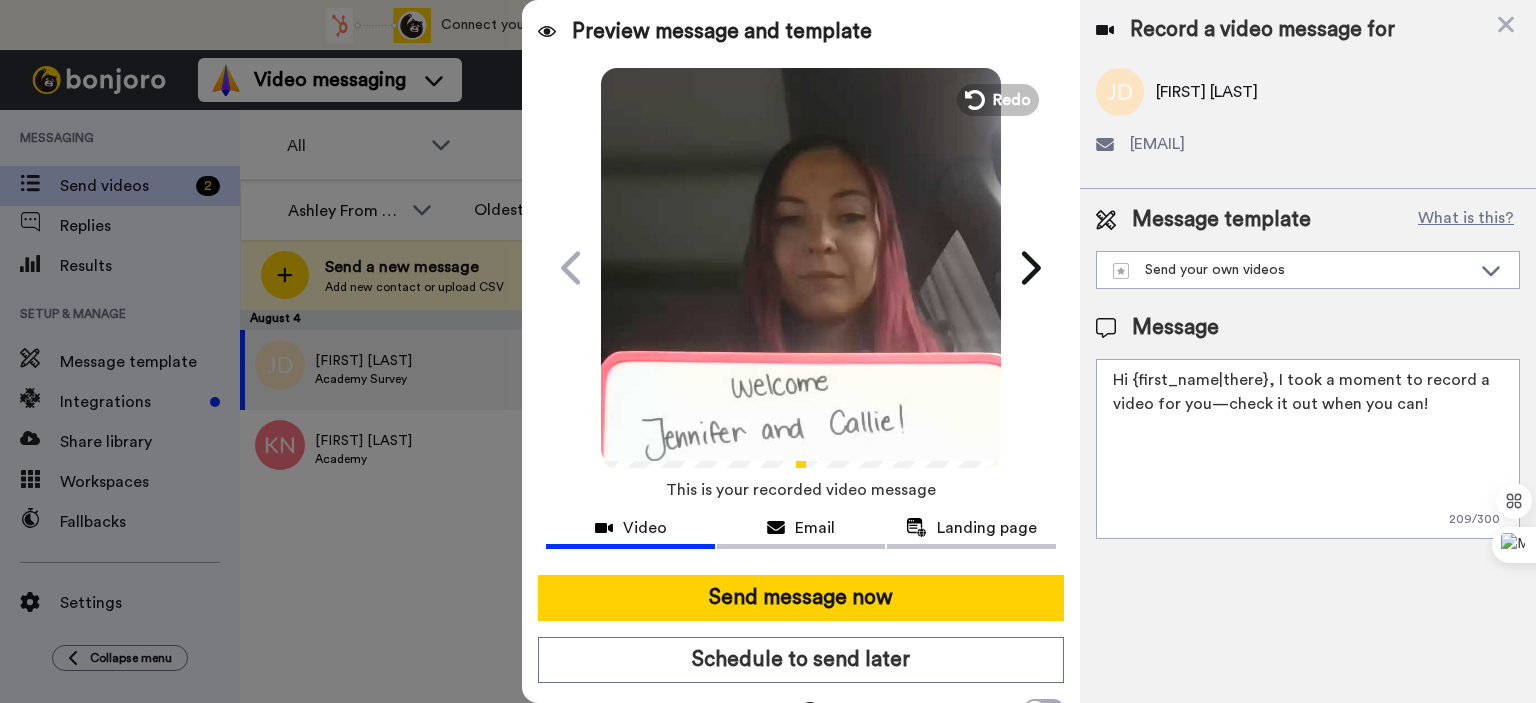 drag, startPoint x: 1436, startPoint y: 417, endPoint x: 1133, endPoint y: 343, distance: 311.90543 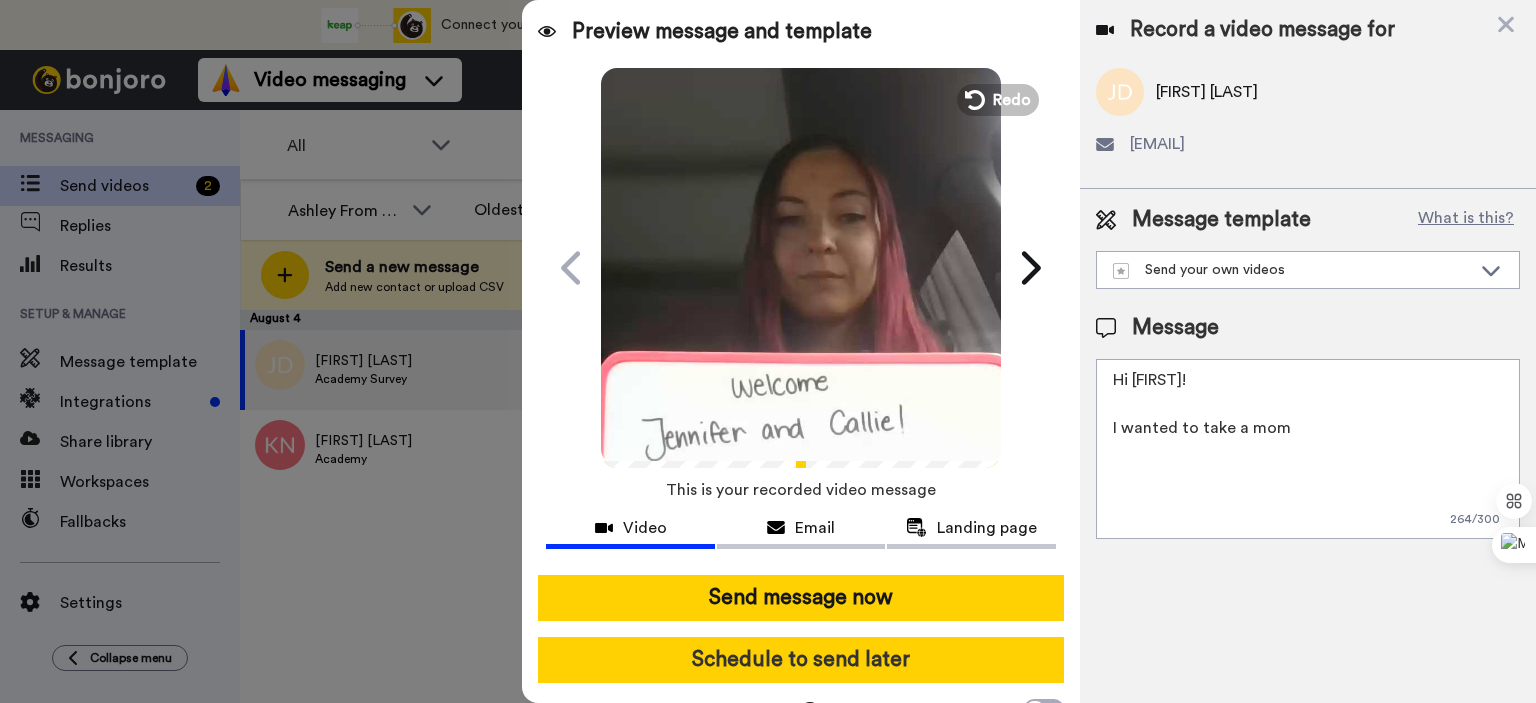 scroll, scrollTop: 40, scrollLeft: 0, axis: vertical 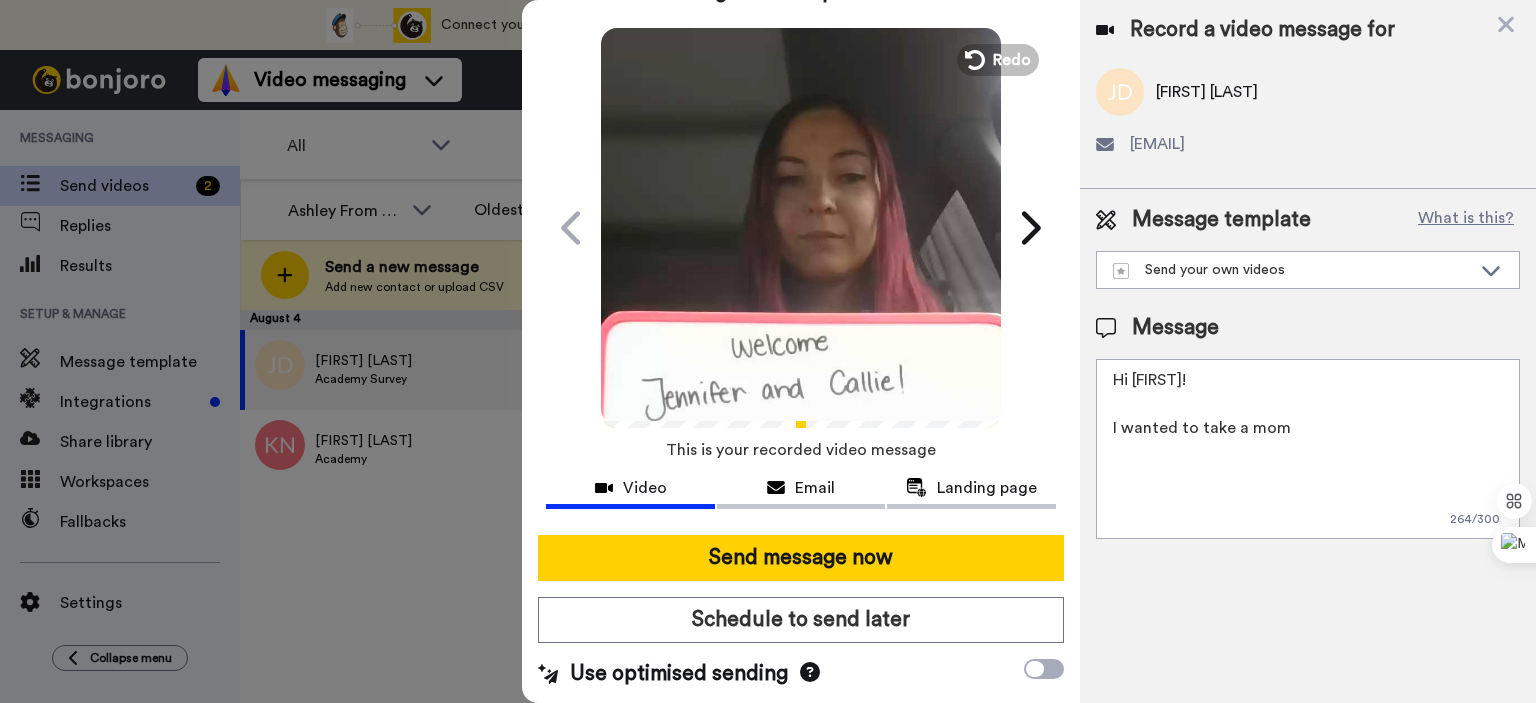 click on "Hi Jennifer!
I wanted to take a mom" at bounding box center (1308, 449) 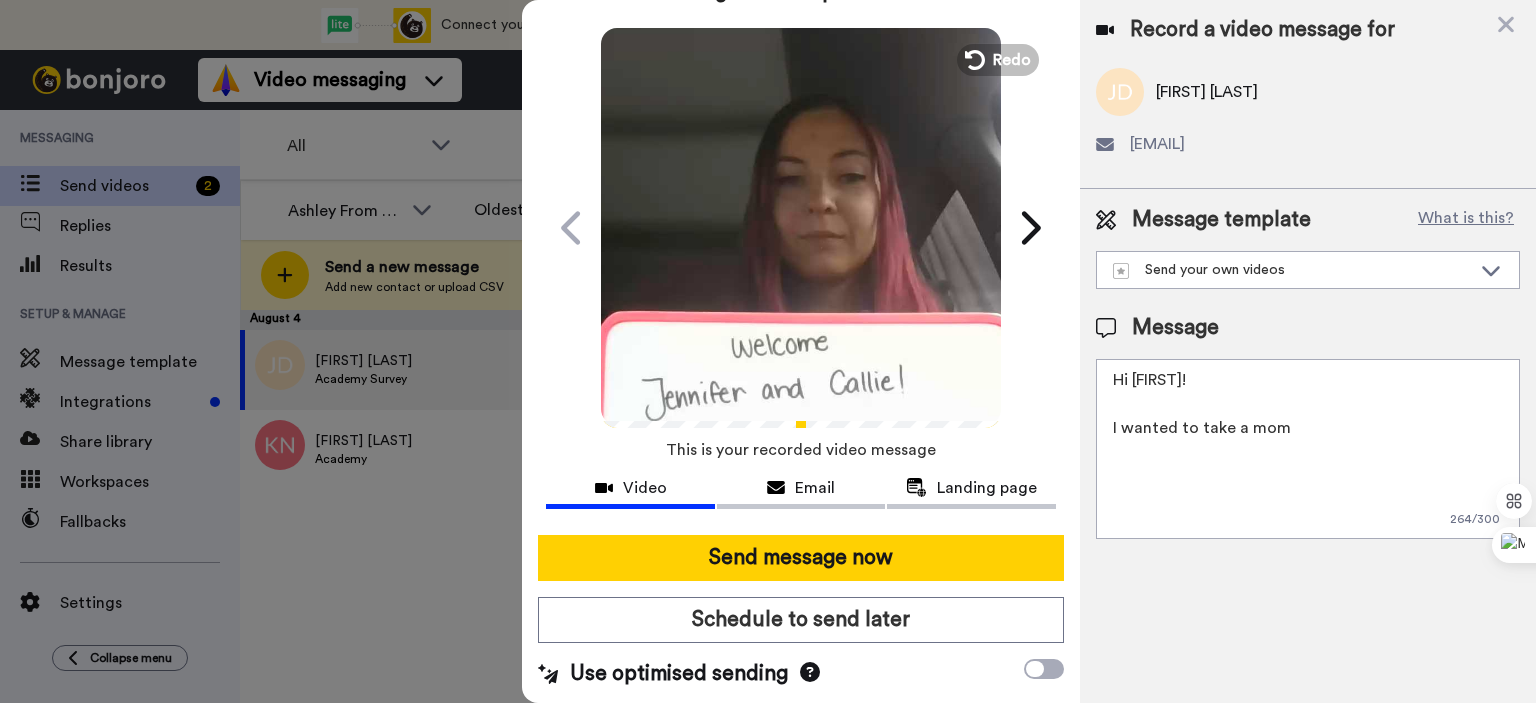 drag, startPoint x: 1387, startPoint y: 436, endPoint x: 1104, endPoint y: 324, distance: 304.3567 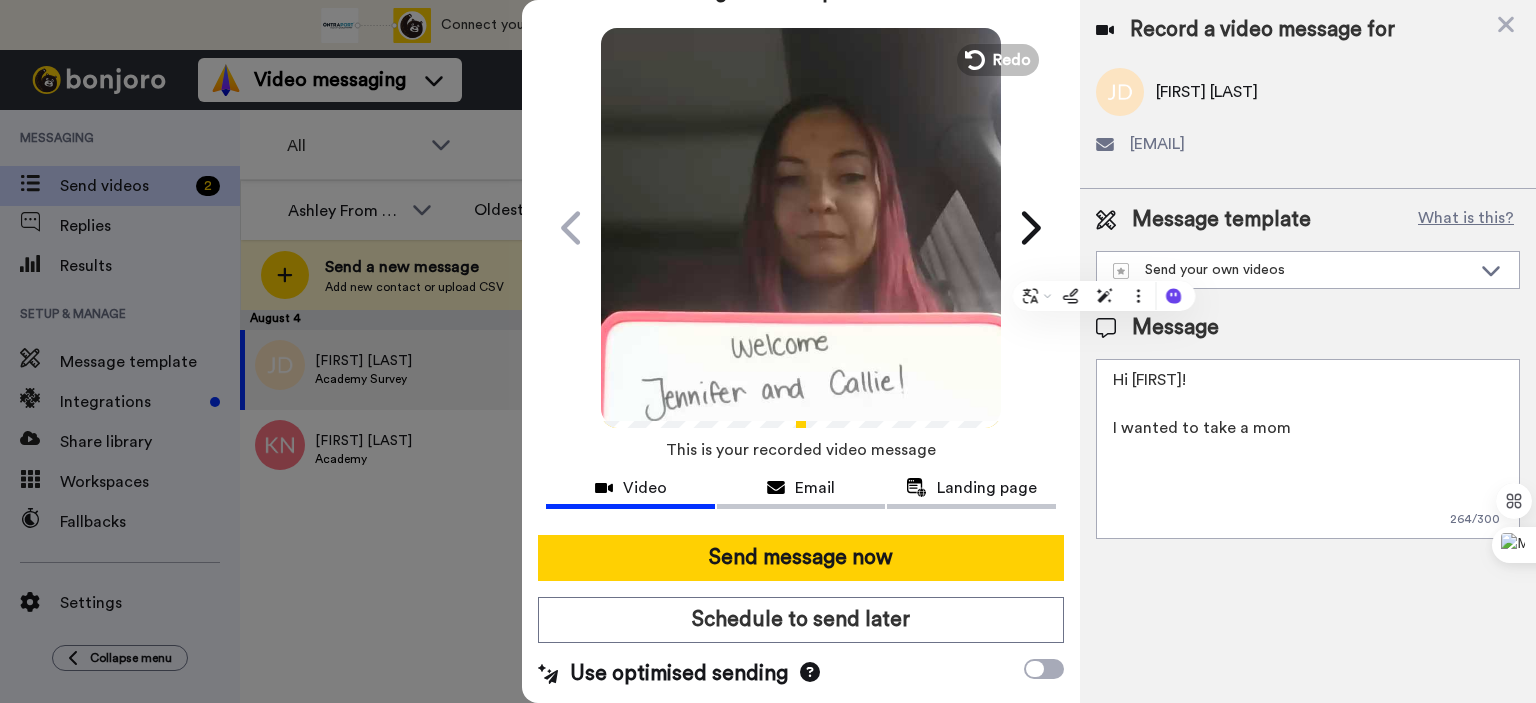 paste on "[FIRST],
I recorded a personal Welcome video for you :)
Access the content I mention here:
academy.spiritdogtraining.com/courses/30-day-reactivity-bootcamp/
- SpiritDog Trainer [FIRST]" 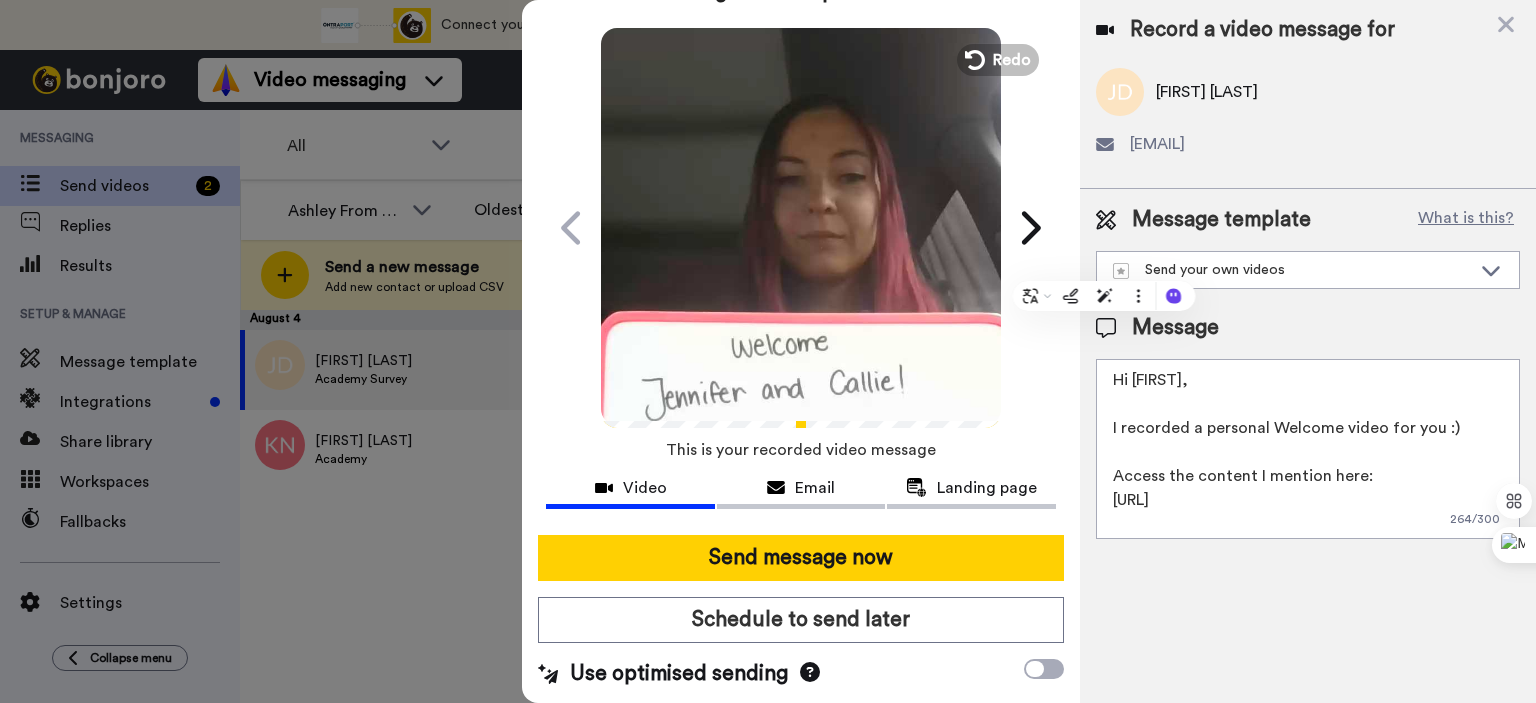 scroll, scrollTop: 42, scrollLeft: 0, axis: vertical 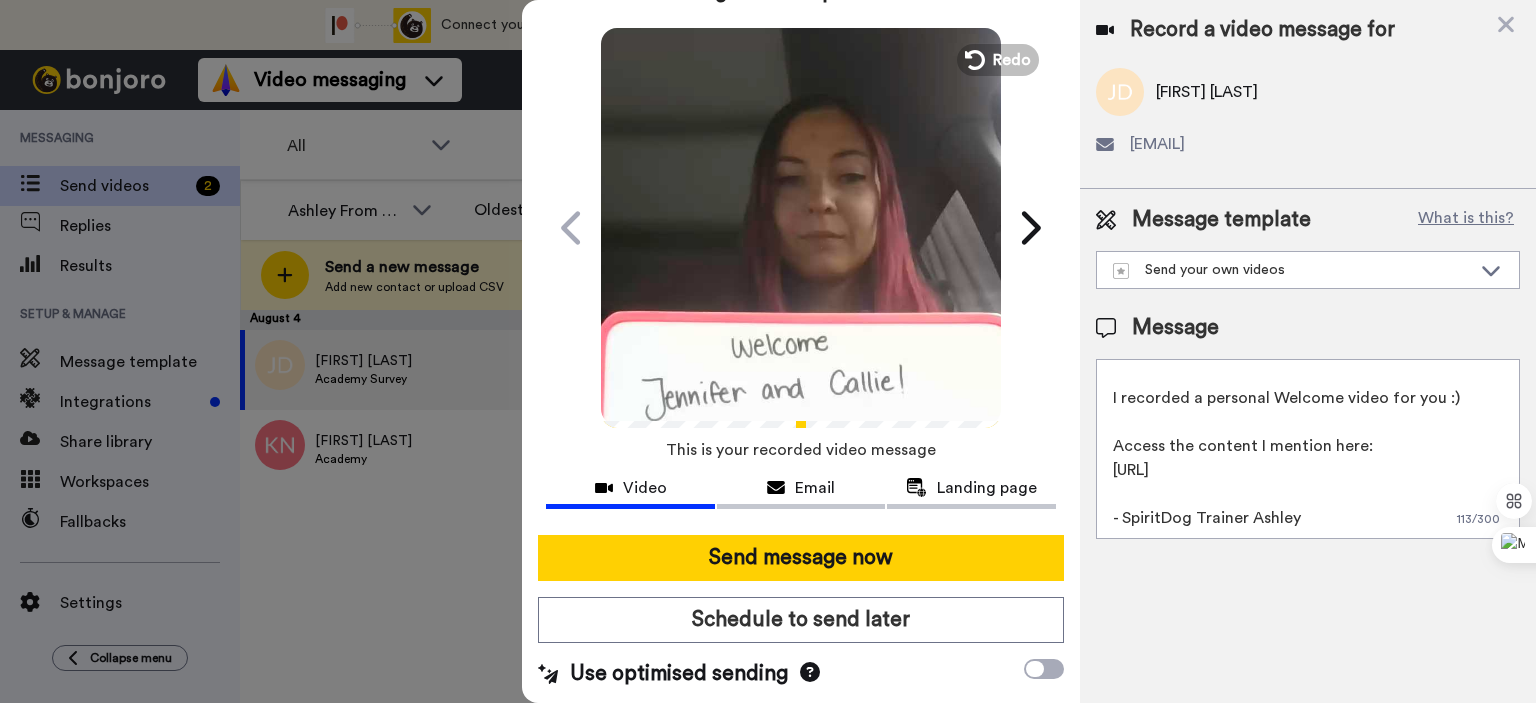 click on "Record a video message for Jennifer Dewhirst jendewhirst@gmail.com Message template What is this? Send your own videos Calm Walk Forumla Listening bundle House Manners BF MC Template 4 Academy Comment Template Recall Expert videos Message Hi Marie,
I recorded a personal Welcome video for you :)
Access the content I mention here:
academy.spiritdogtraining.com/courses/30-day-reactivity-bootcamp/
- SpiritDog Trainer Ashley 113 / 300" at bounding box center (1308, 351) 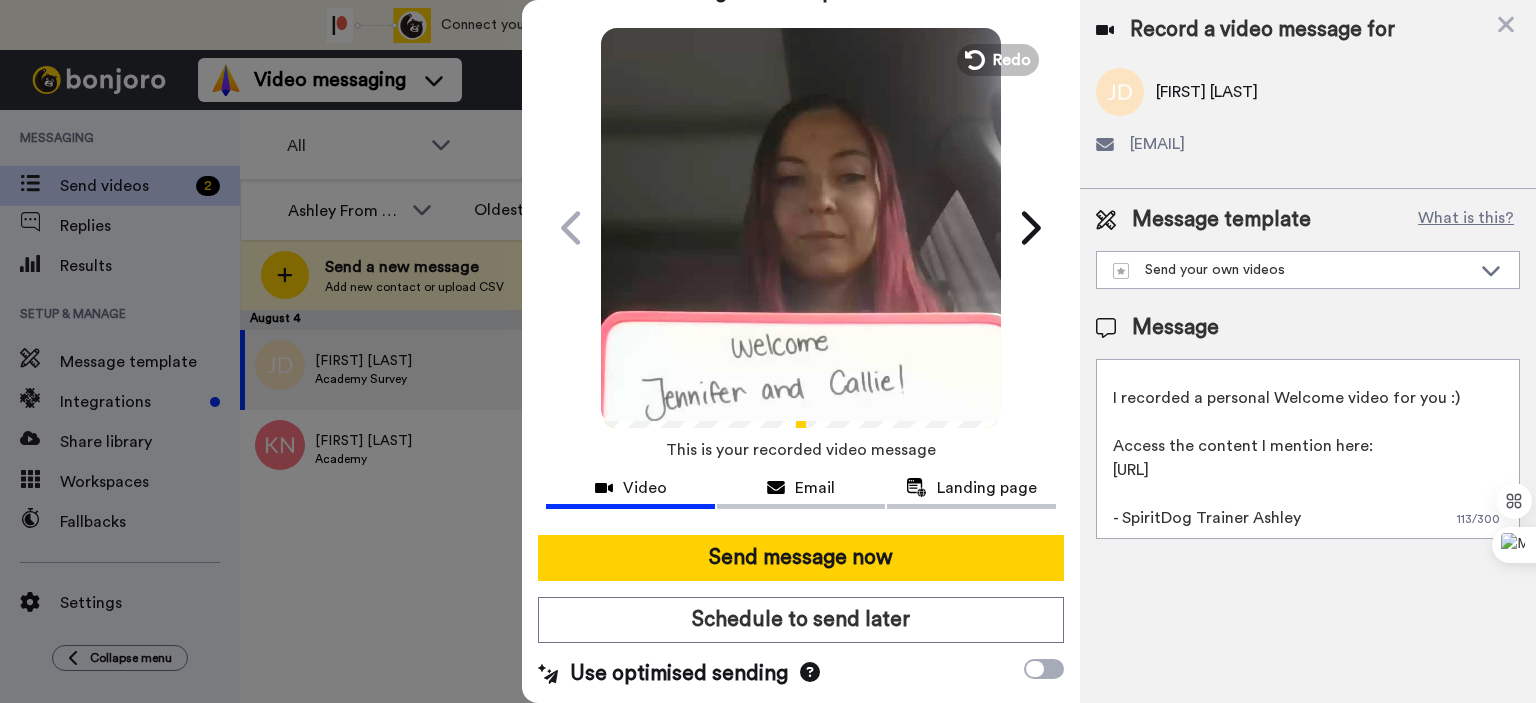 scroll, scrollTop: 0, scrollLeft: 0, axis: both 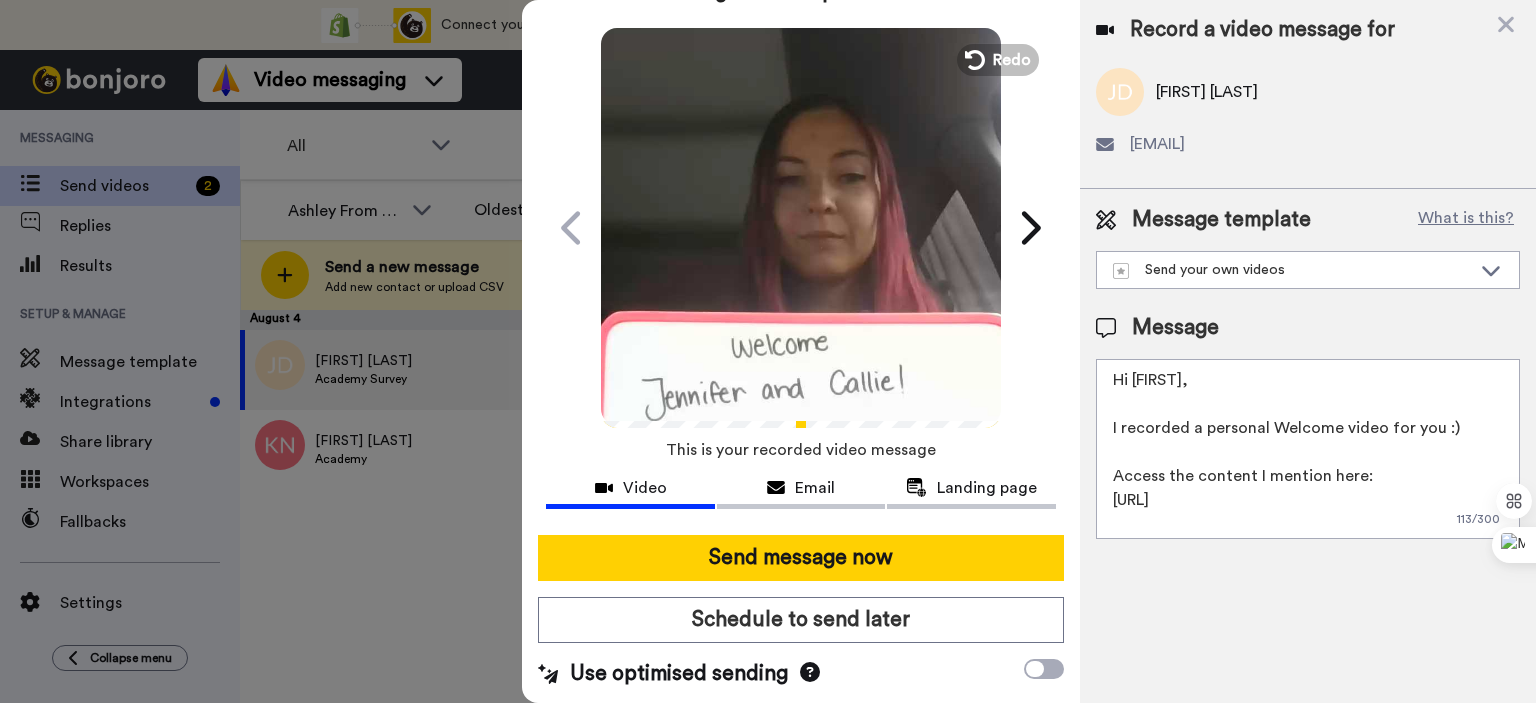 click on "Hi Marie,
I recorded a personal Welcome video for you :)
Access the content I mention here:
academy.spiritdogtraining.com/courses/30-day-reactivity-bootcamp/
- SpiritDog Trainer [FIRST]" at bounding box center (1308, 449) 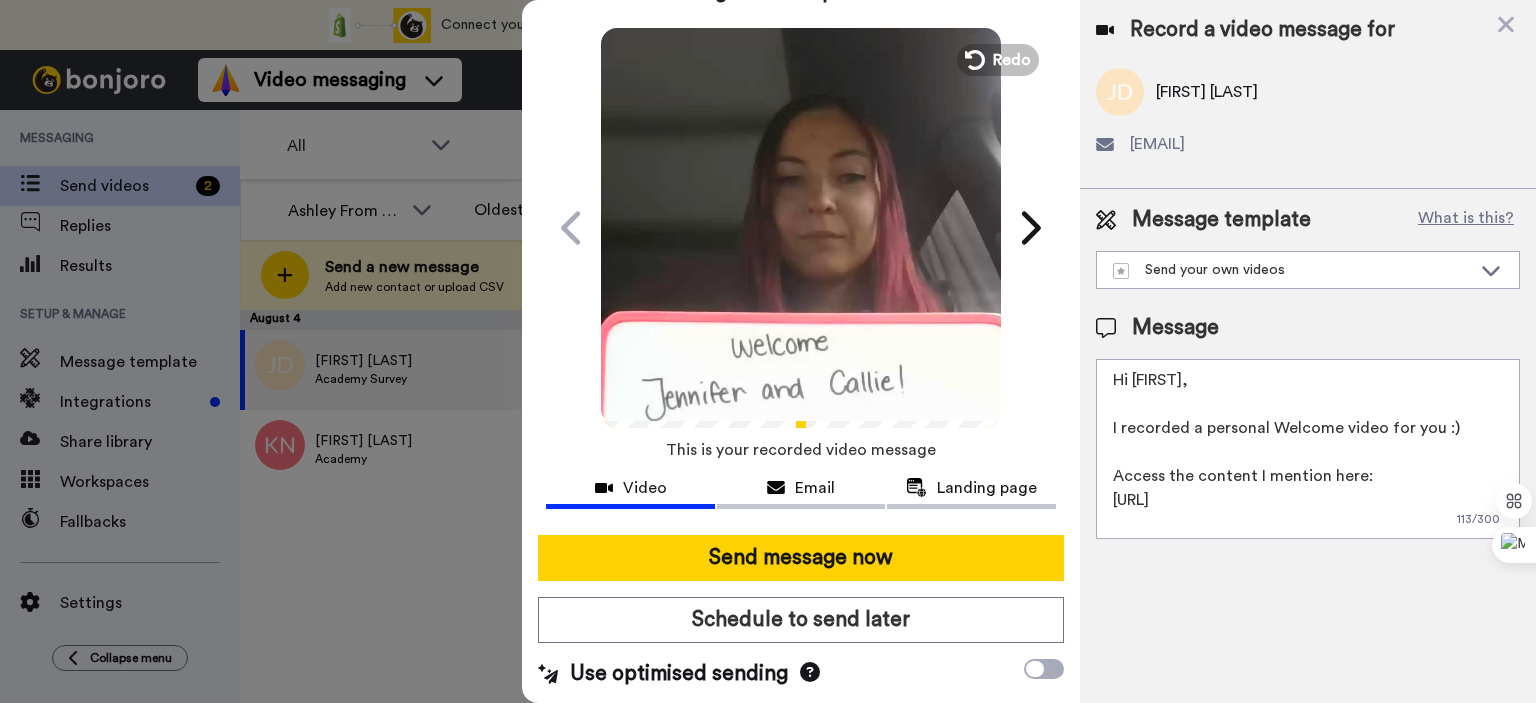 click on "Hi Marie,
I recorded a personal Welcome video for you :)
Access the content I mention here:
academy.spiritdogtraining.com/courses/30-day-reactivity-bootcamp/
- SpiritDog Trainer [FIRST]" at bounding box center (1308, 449) 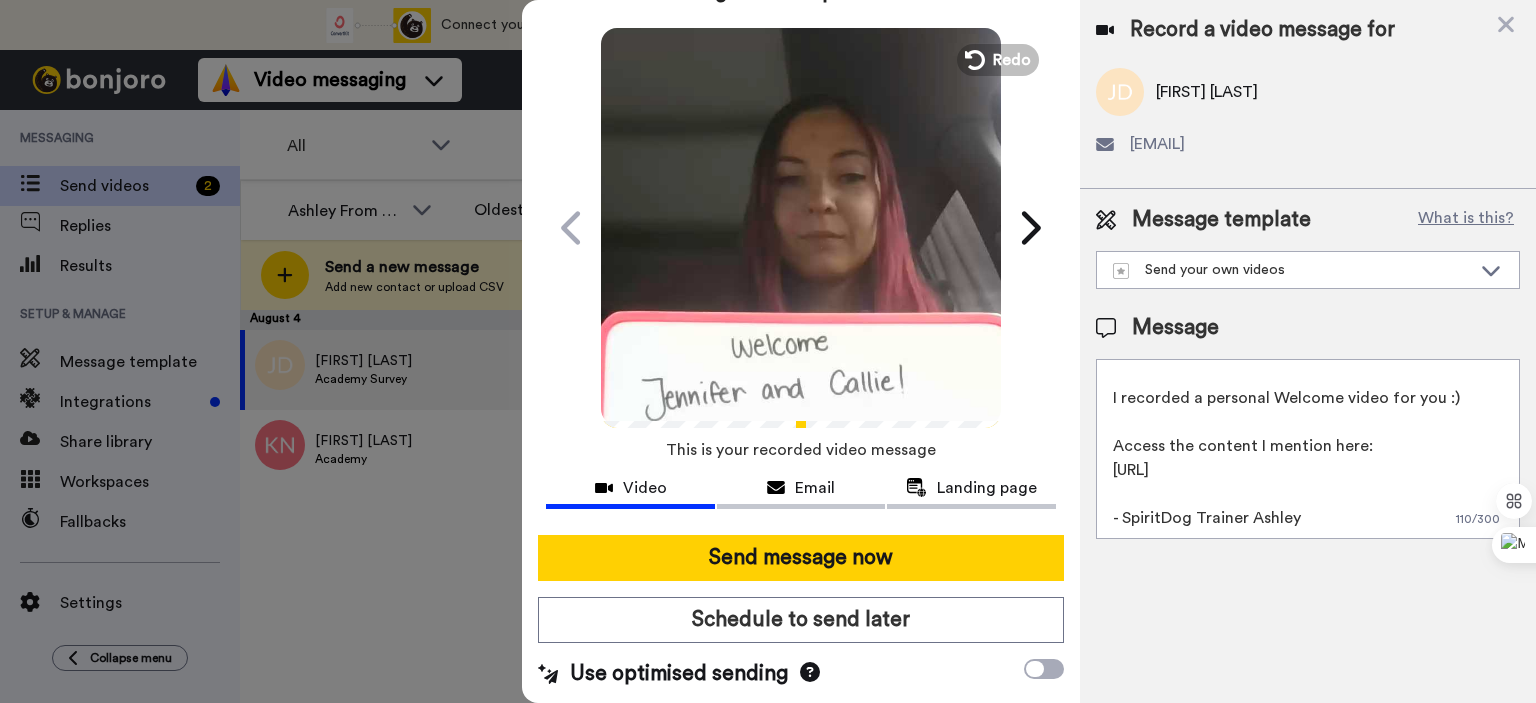 scroll, scrollTop: 53, scrollLeft: 0, axis: vertical 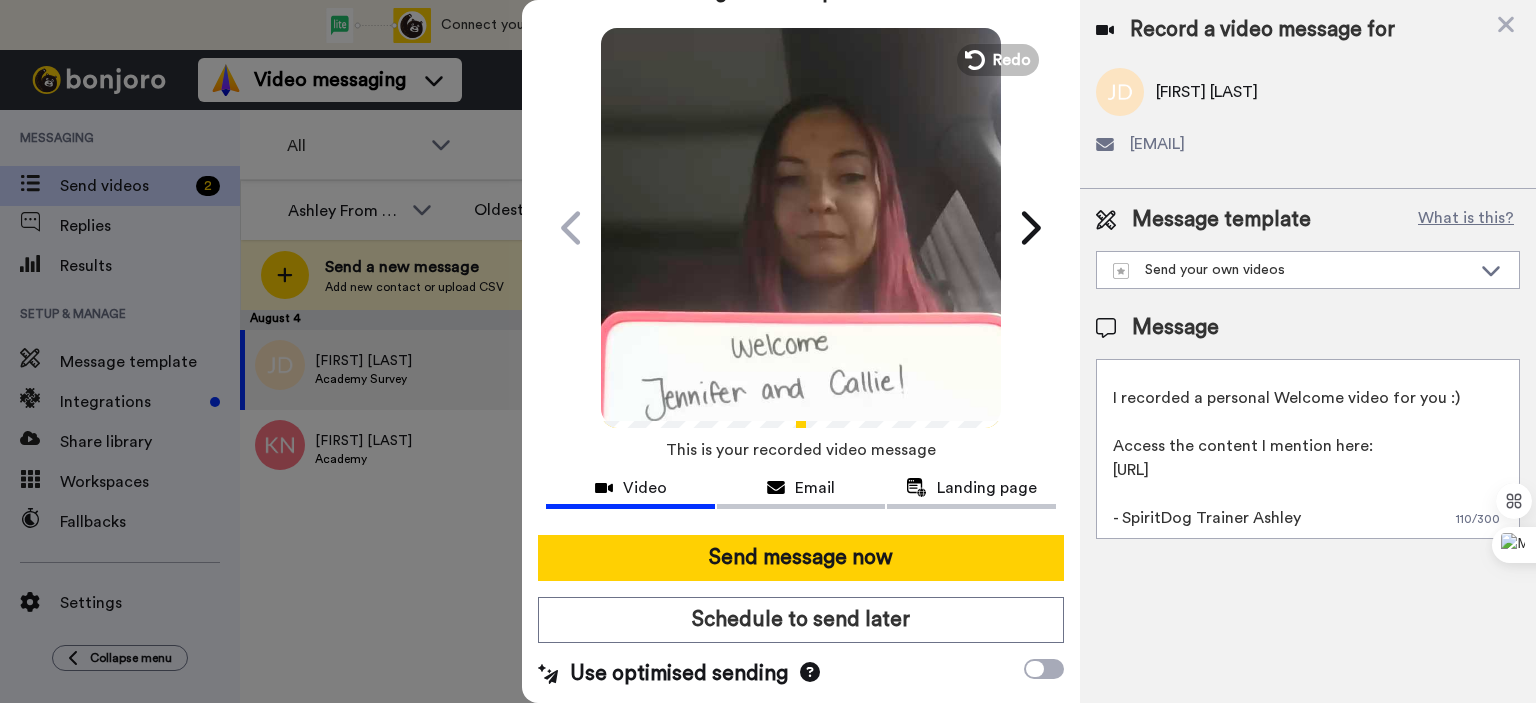 drag, startPoint x: 1316, startPoint y: 485, endPoint x: 1110, endPoint y: 451, distance: 208.78697 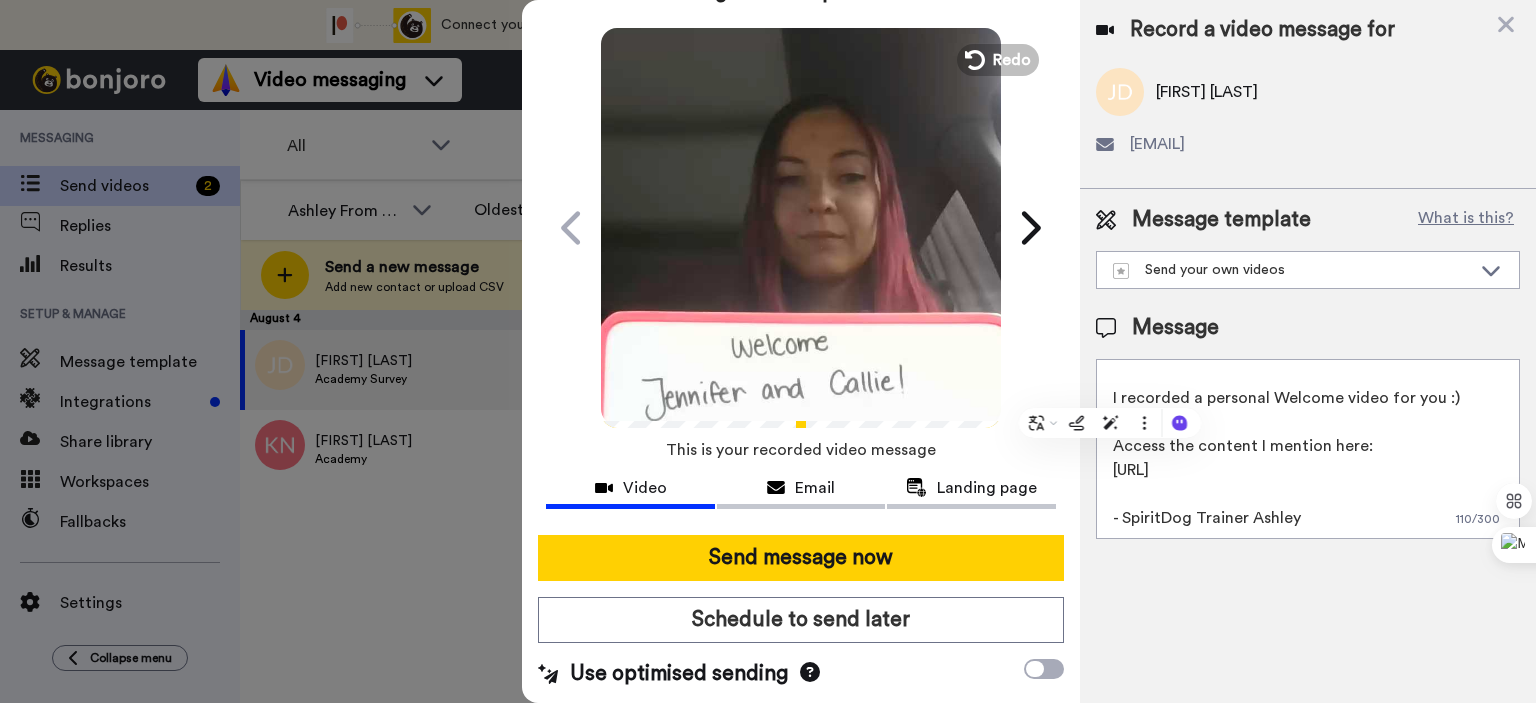 paste on "https://academy.spiritdogtraining.com/courses/30-day-reactivity-bootcamp/" 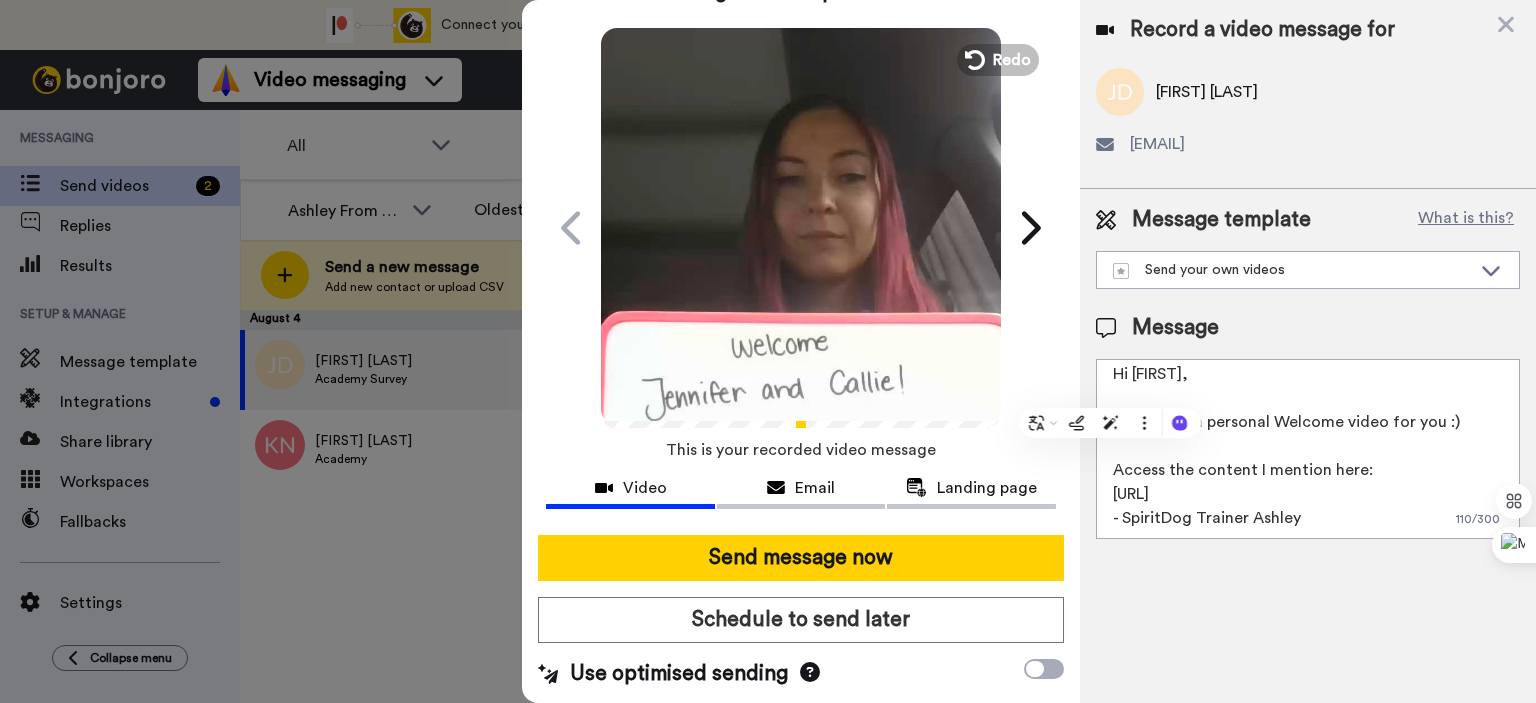 scroll, scrollTop: 29, scrollLeft: 0, axis: vertical 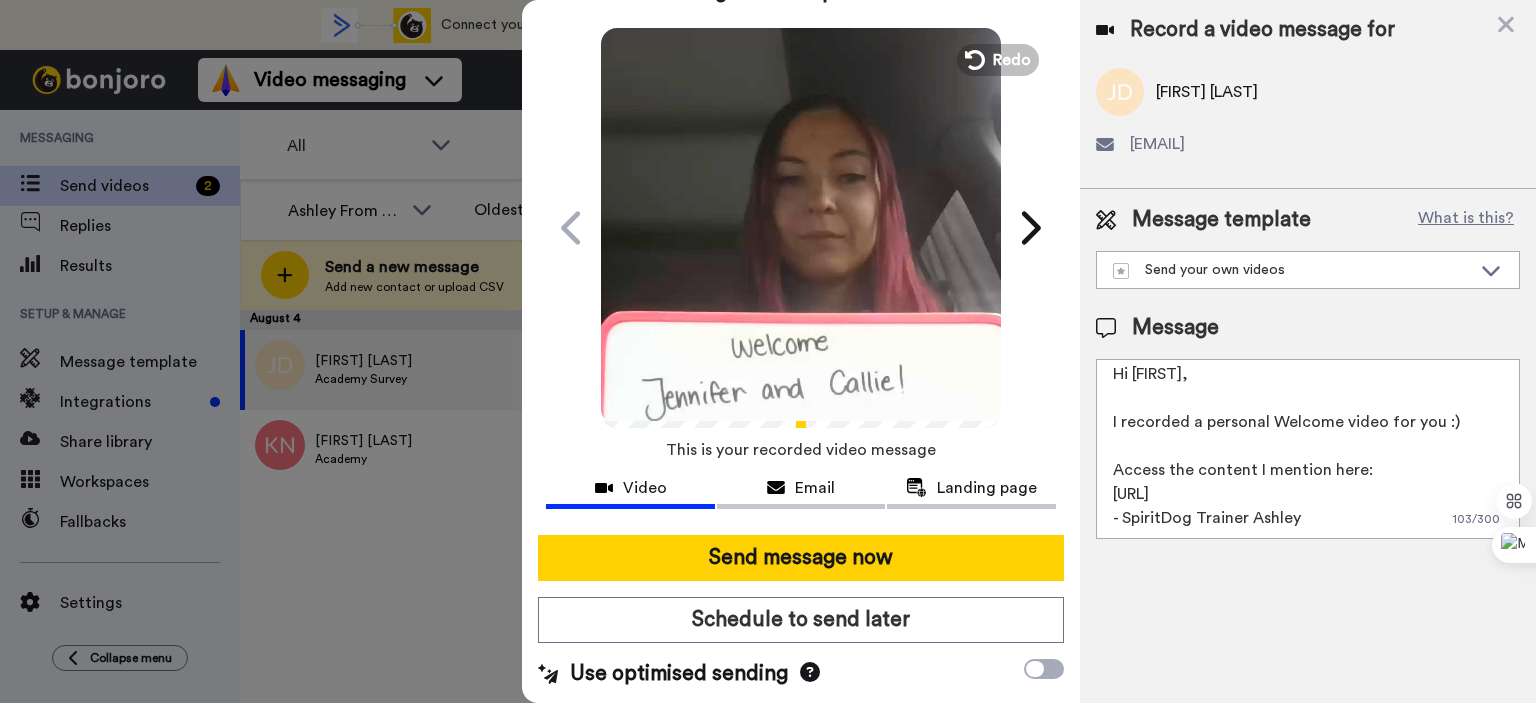 drag, startPoint x: 1164, startPoint y: 467, endPoint x: 1092, endPoint y: 475, distance: 72.443085 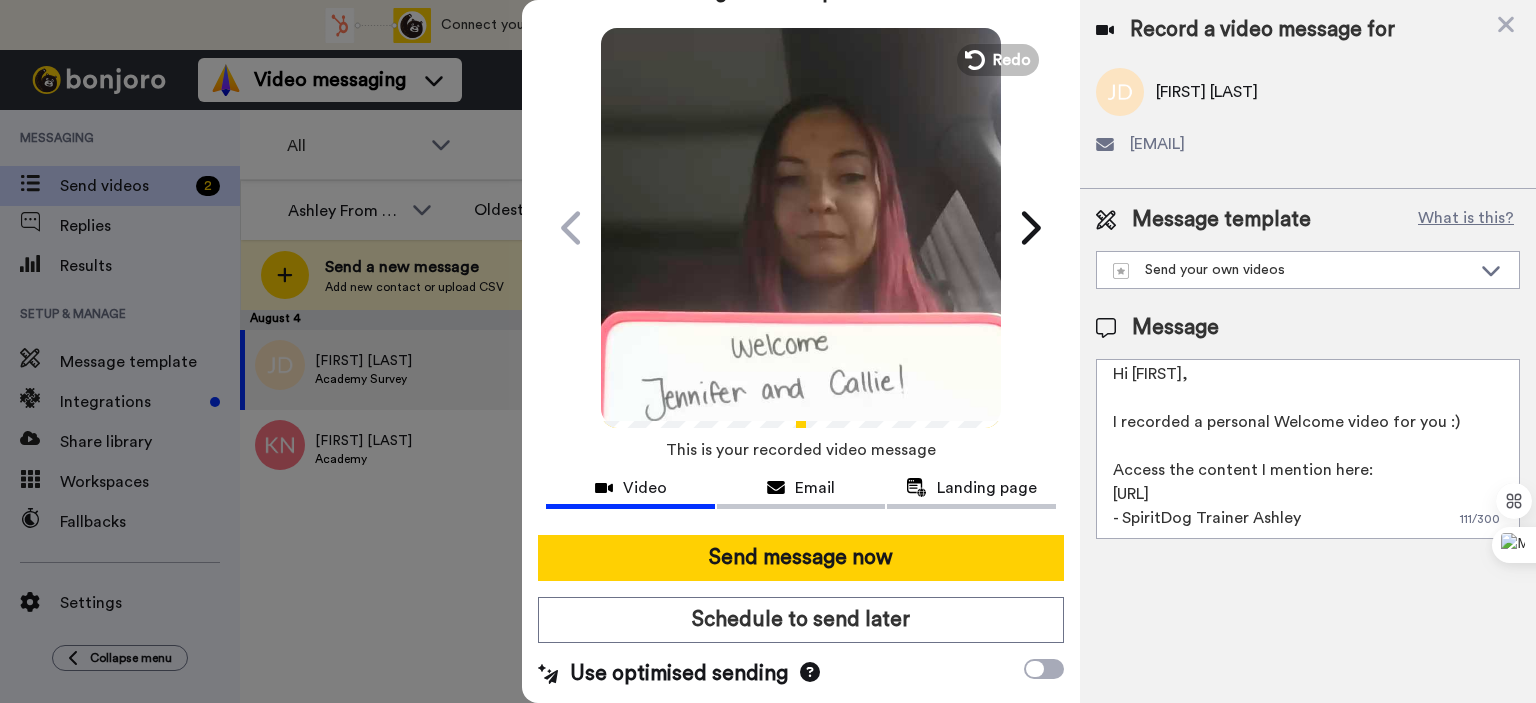 click on "Hi Jennifer,
I recorded a personal Welcome video for you :)
Access the content I mention here:
academy.spiritdogtraining.com/courses/30-day-reactivity-bootcamp/
- SpiritDog Trainer Ashley" at bounding box center [1308, 449] 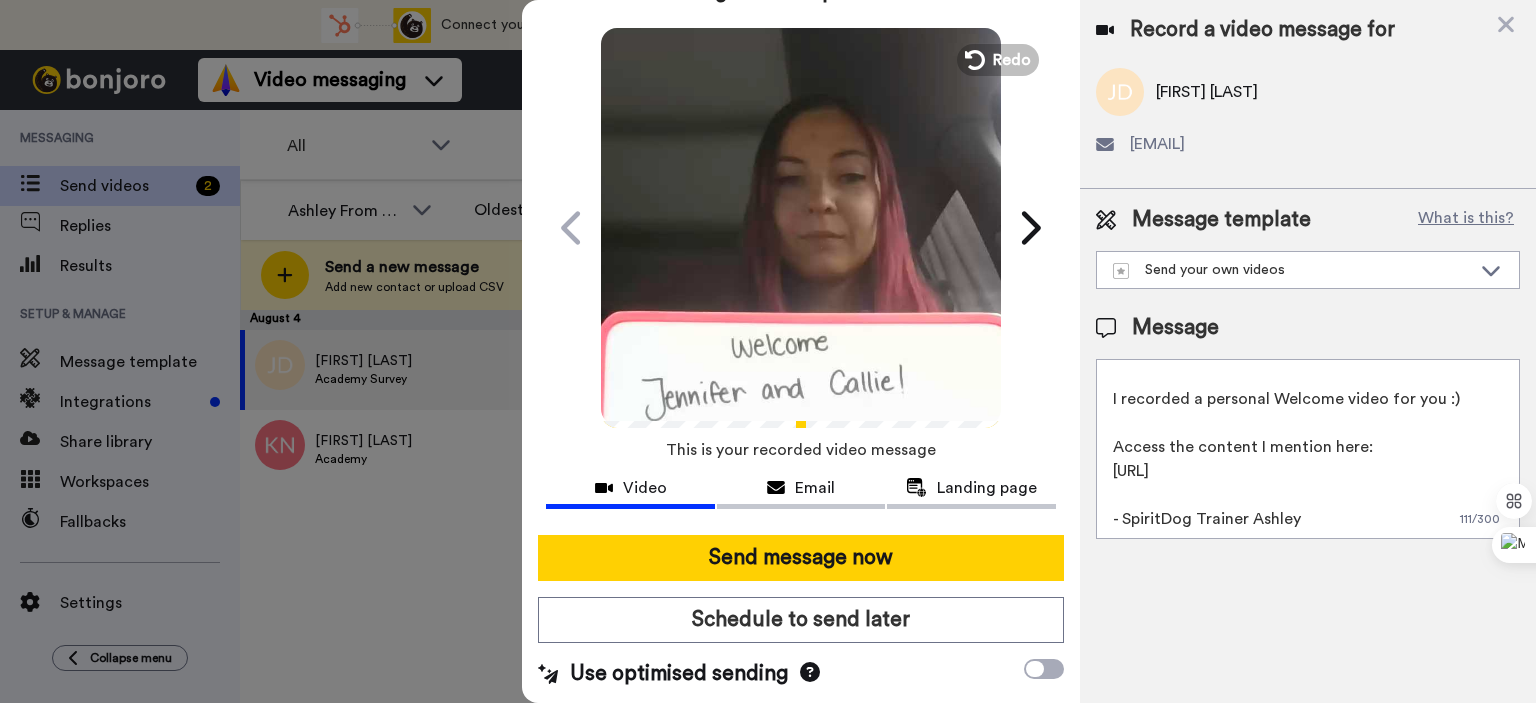 scroll, scrollTop: 53, scrollLeft: 0, axis: vertical 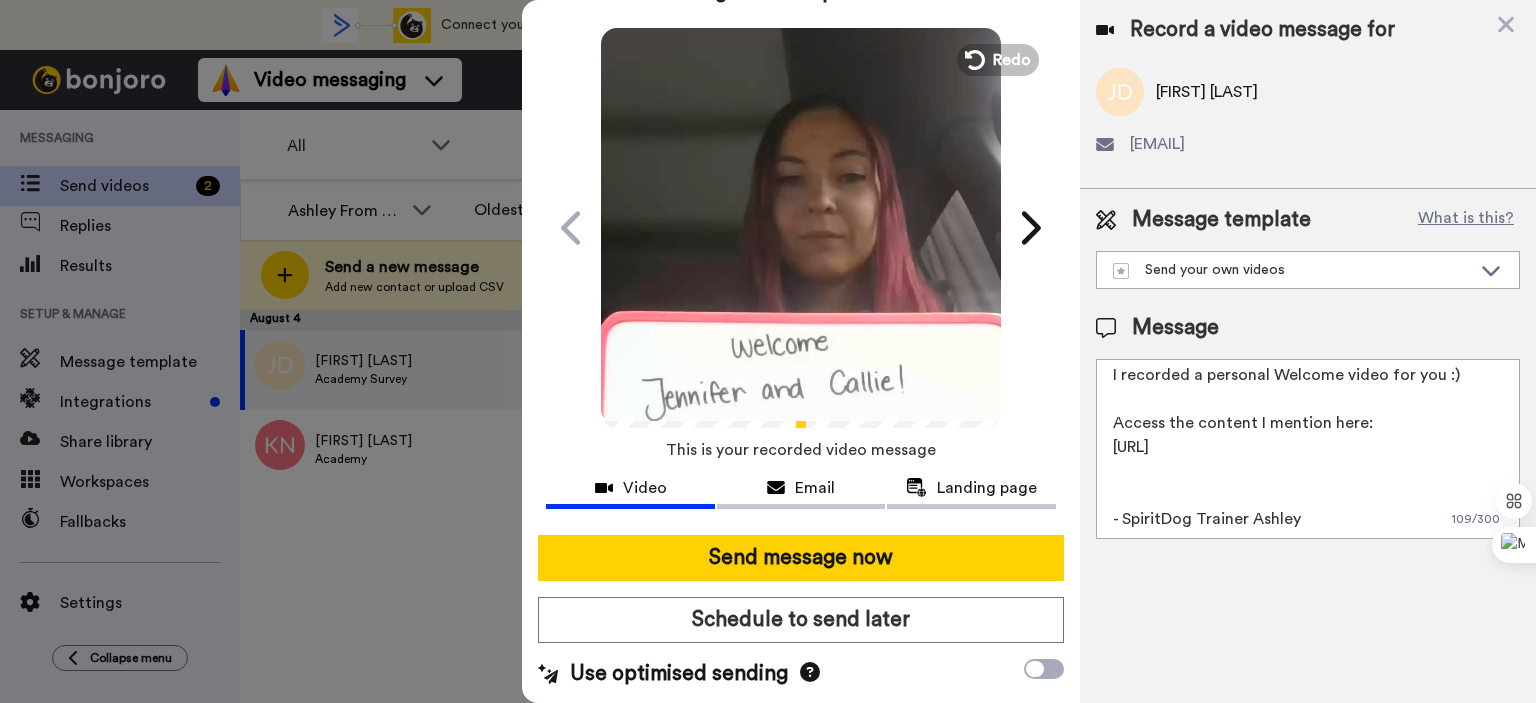 paste on "https://academy.spiritdogtraining.com/courses/focus-in-public-2-0-2/" 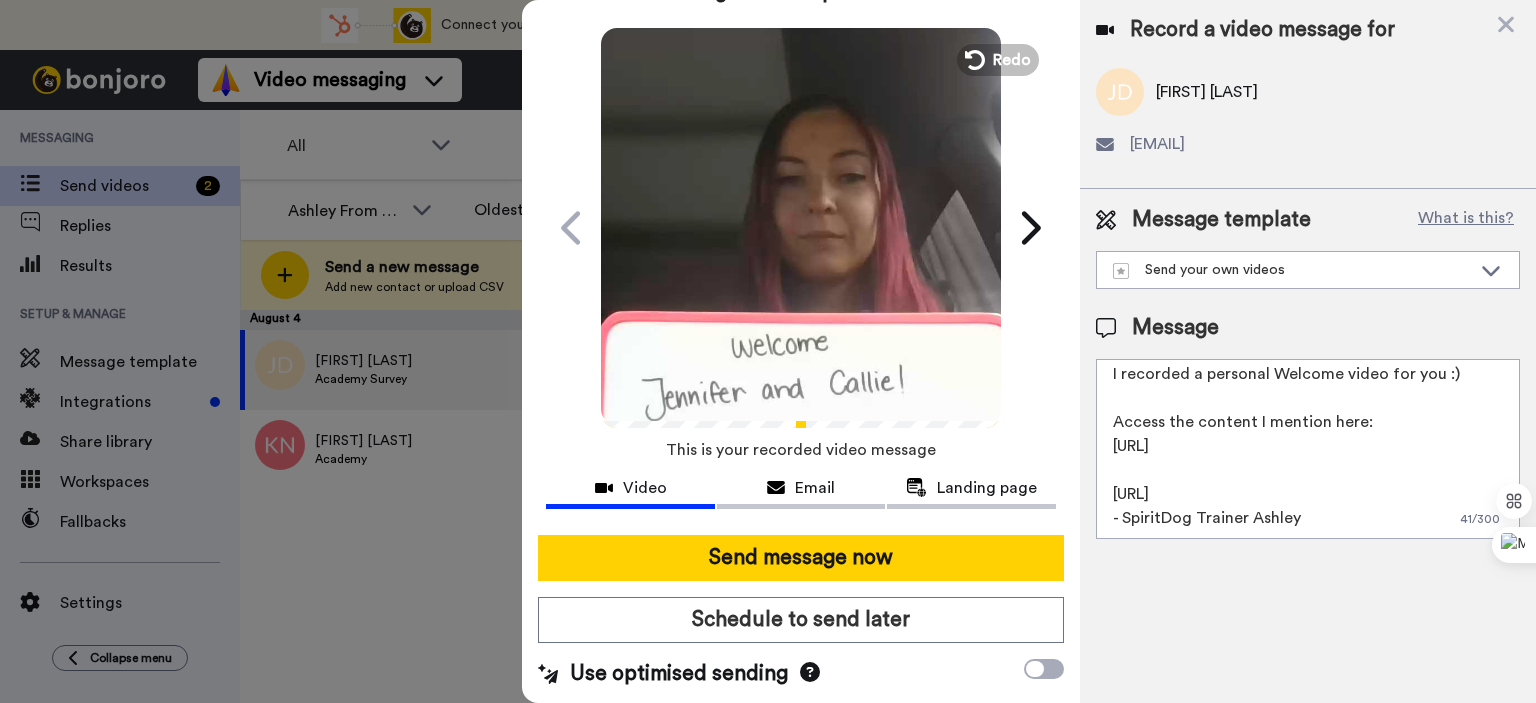 scroll, scrollTop: 101, scrollLeft: 0, axis: vertical 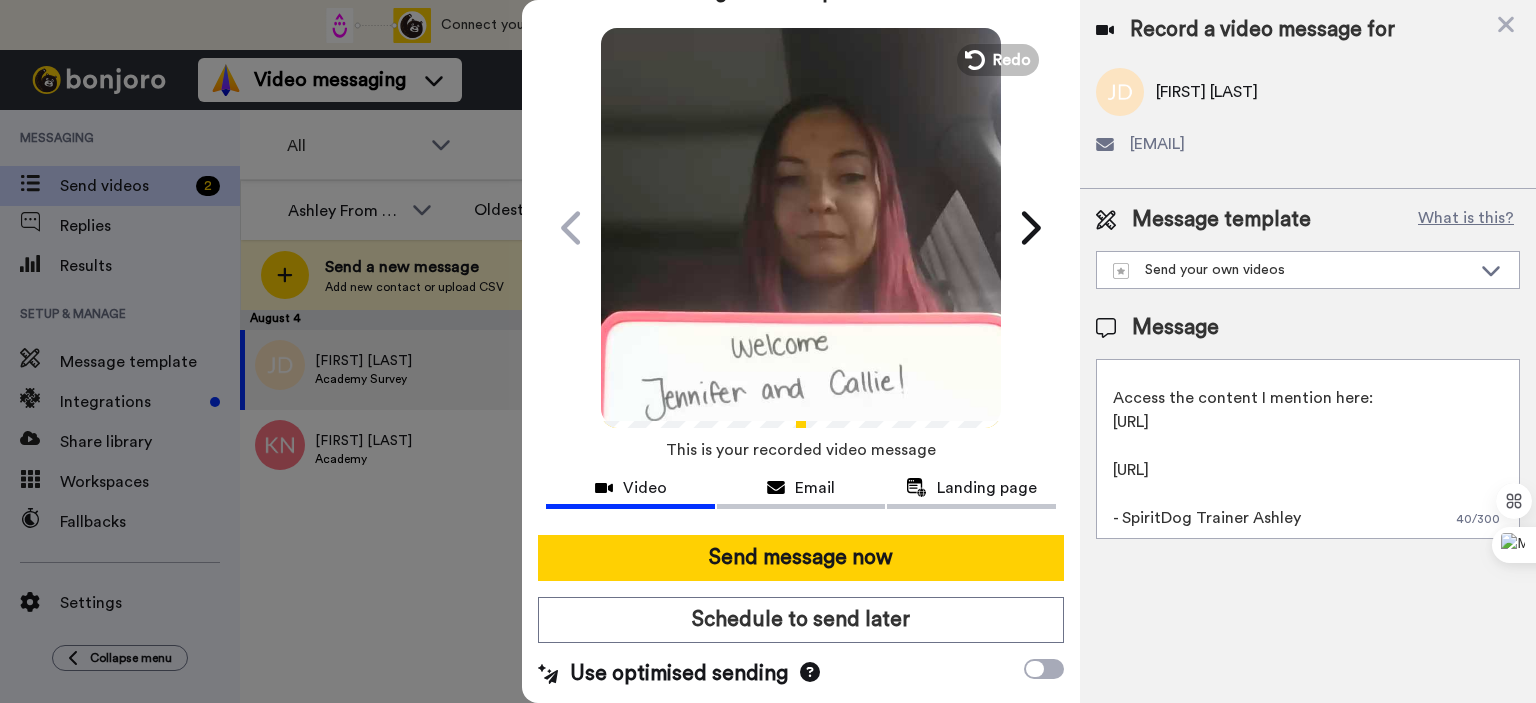click on "Hi Jennifer,
I recorded a personal Welcome video for you :)
Access the content I mention here:
academy.spiritdogtraining.com/courses/30-day-reactivity-bootcamp/
https://academy.spiritdogtraining.com/courses/focus-in-public-2-0-2/
- SpiritDog Trainer Ashley" at bounding box center (1308, 449) 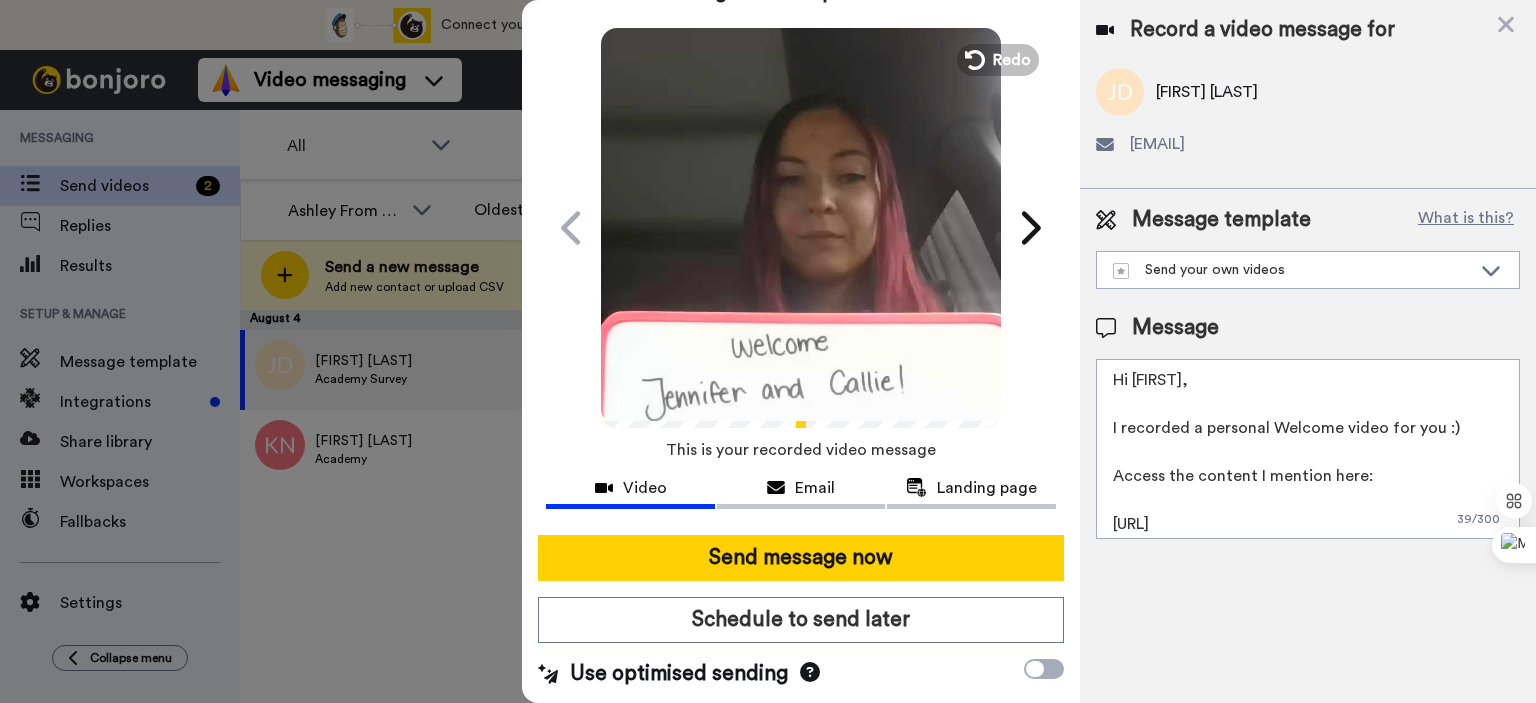 scroll, scrollTop: 149, scrollLeft: 0, axis: vertical 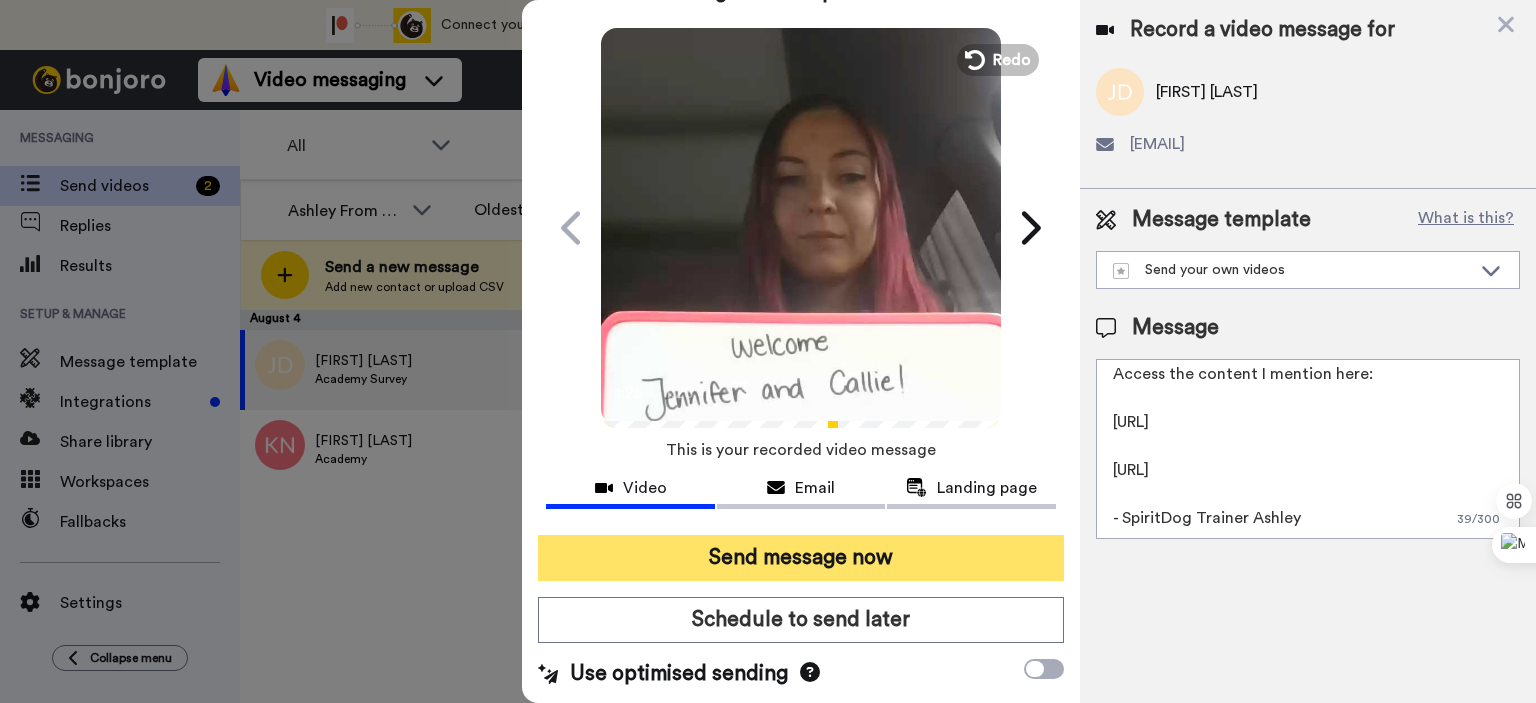 type on "Hi Jennifer,
I recorded a personal Welcome video for you :)
Access the content I mention here:
academy.spiritdogtraining.com/courses/30-day-reactivity-bootcamp/
https://academy.spiritdogtraining.com/courses/focus-in-public-2-0-2/
- SpiritDog Trainer Ashley" 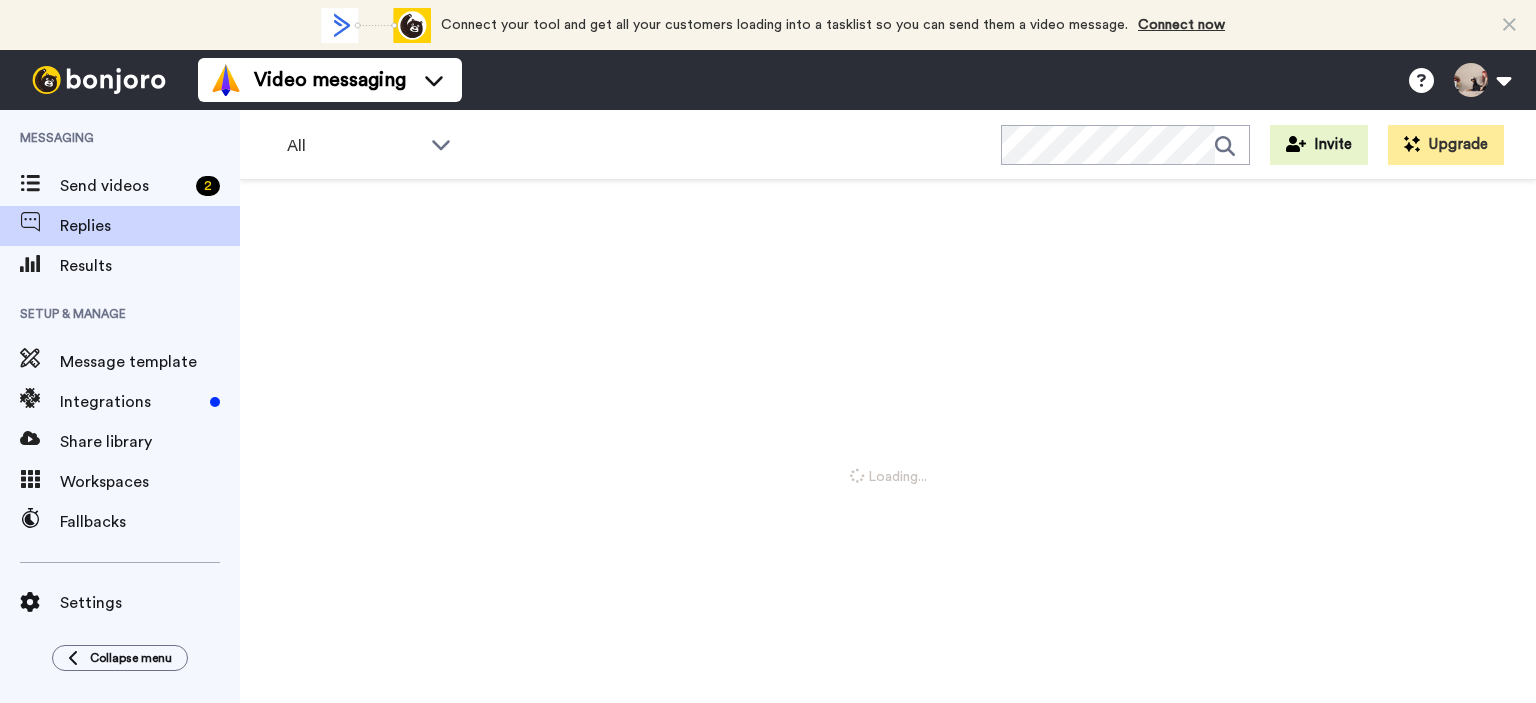 scroll, scrollTop: 0, scrollLeft: 0, axis: both 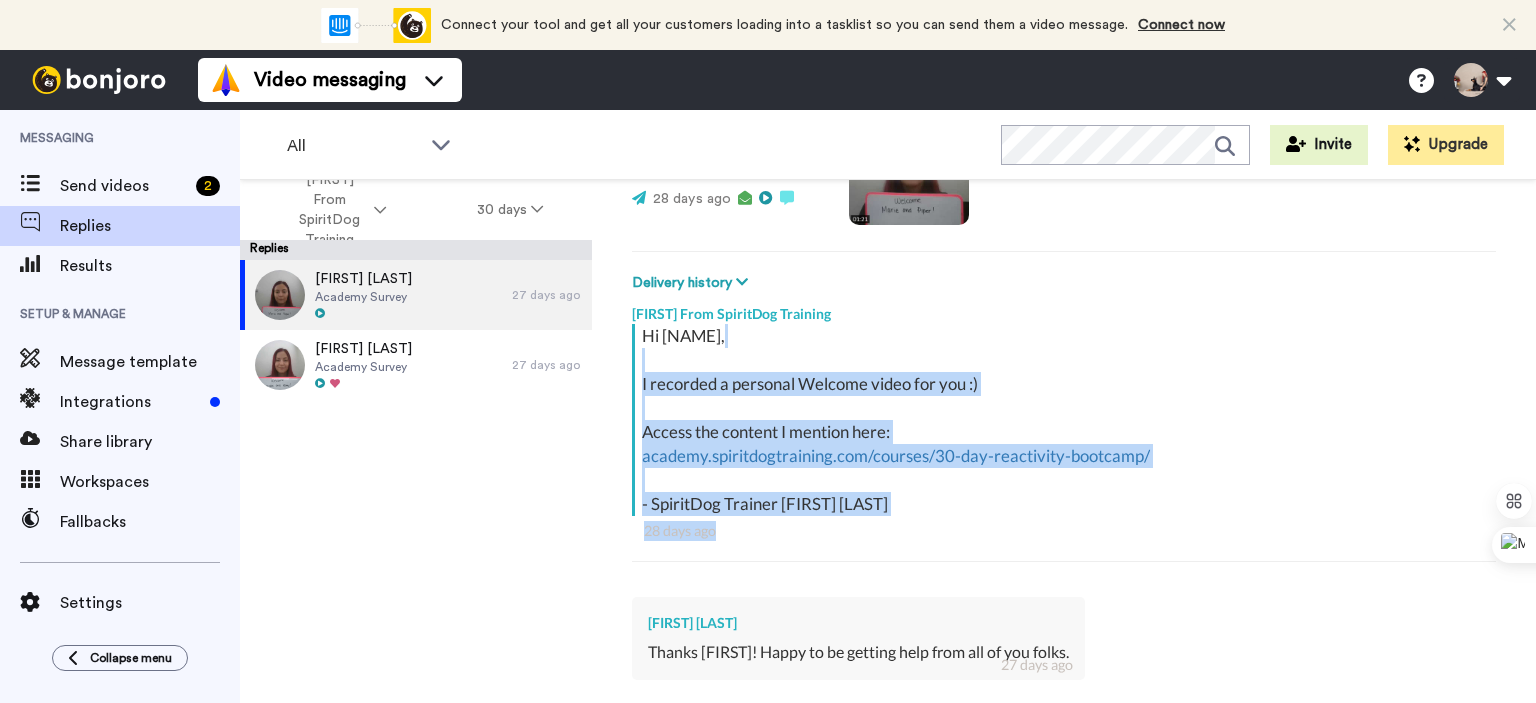 drag, startPoint x: 869, startPoint y: 519, endPoint x: 661, endPoint y: 357, distance: 263.6437 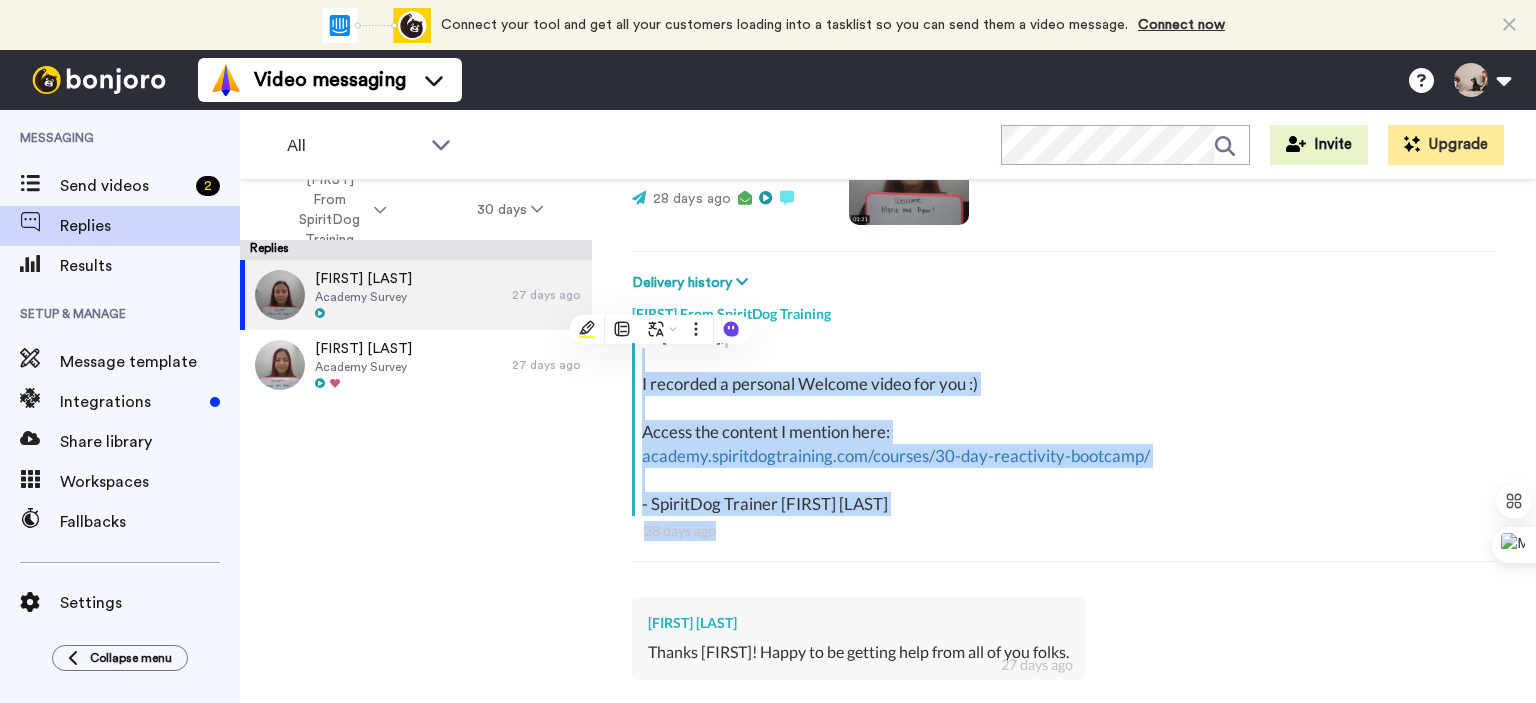 click on "Hi Marie, I recorded a personal Welcome video for you :) Access the content I mention here: academy.spiritdogtraining.com/courses/30-day-reactivity-bootcamp/ - SpiritDog Trainer Ashley" at bounding box center [1066, 420] 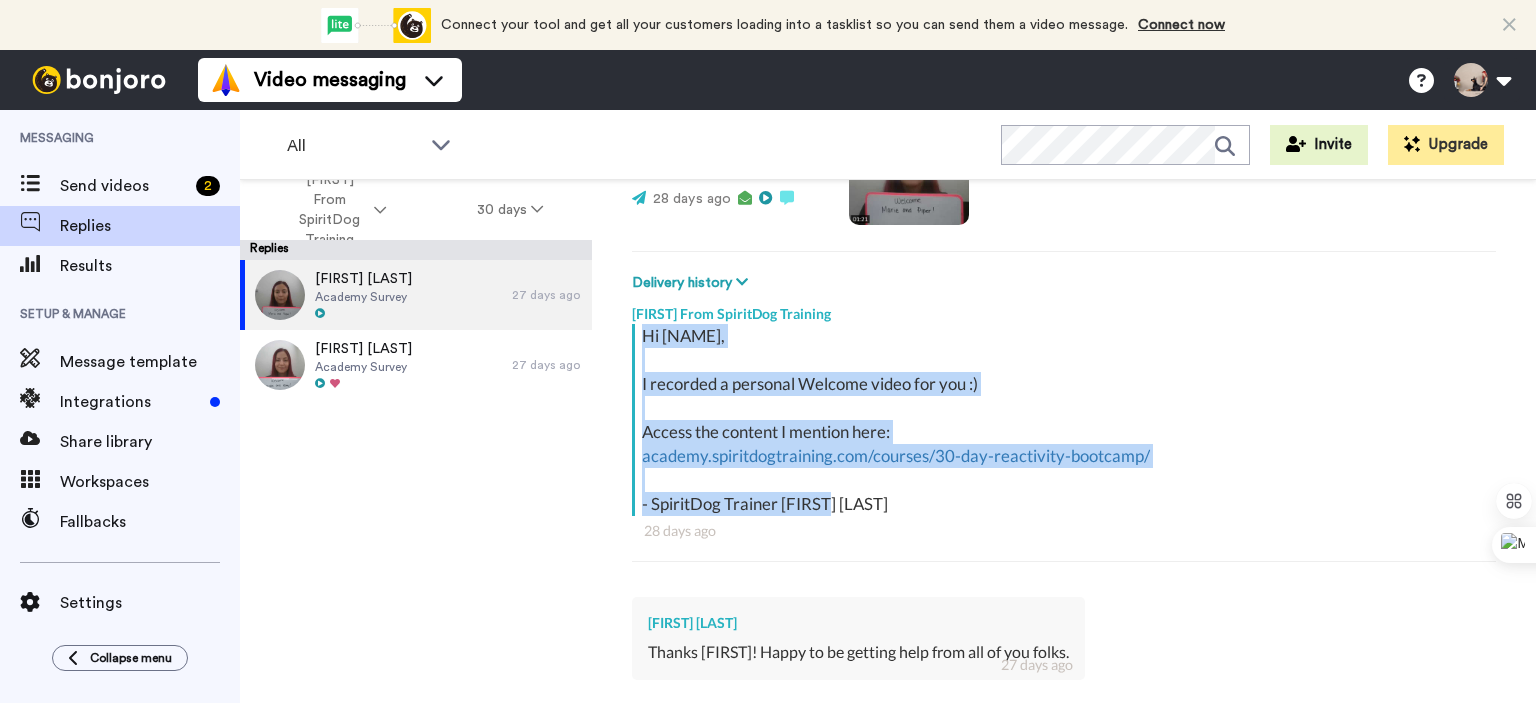 drag, startPoint x: 844, startPoint y: 504, endPoint x: 636, endPoint y: 335, distance: 268.00186 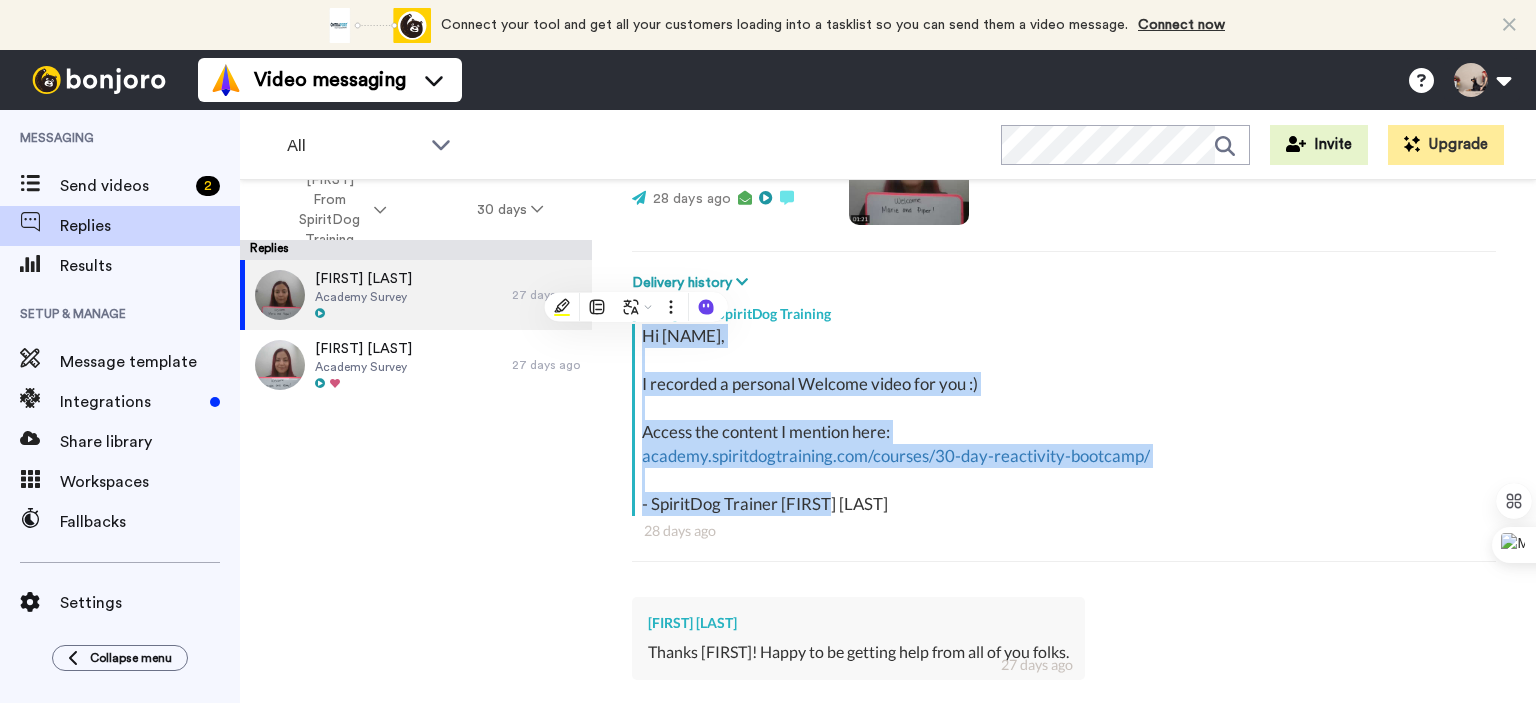 copy on "Hi [FIRST], I recorded a personal Welcome video for you :) Access the content I mention here: academy.spiritdogtraining.com/courses/30-day-reactivity-bootcamp/ - SpiritDog Trainer [FIRST]" 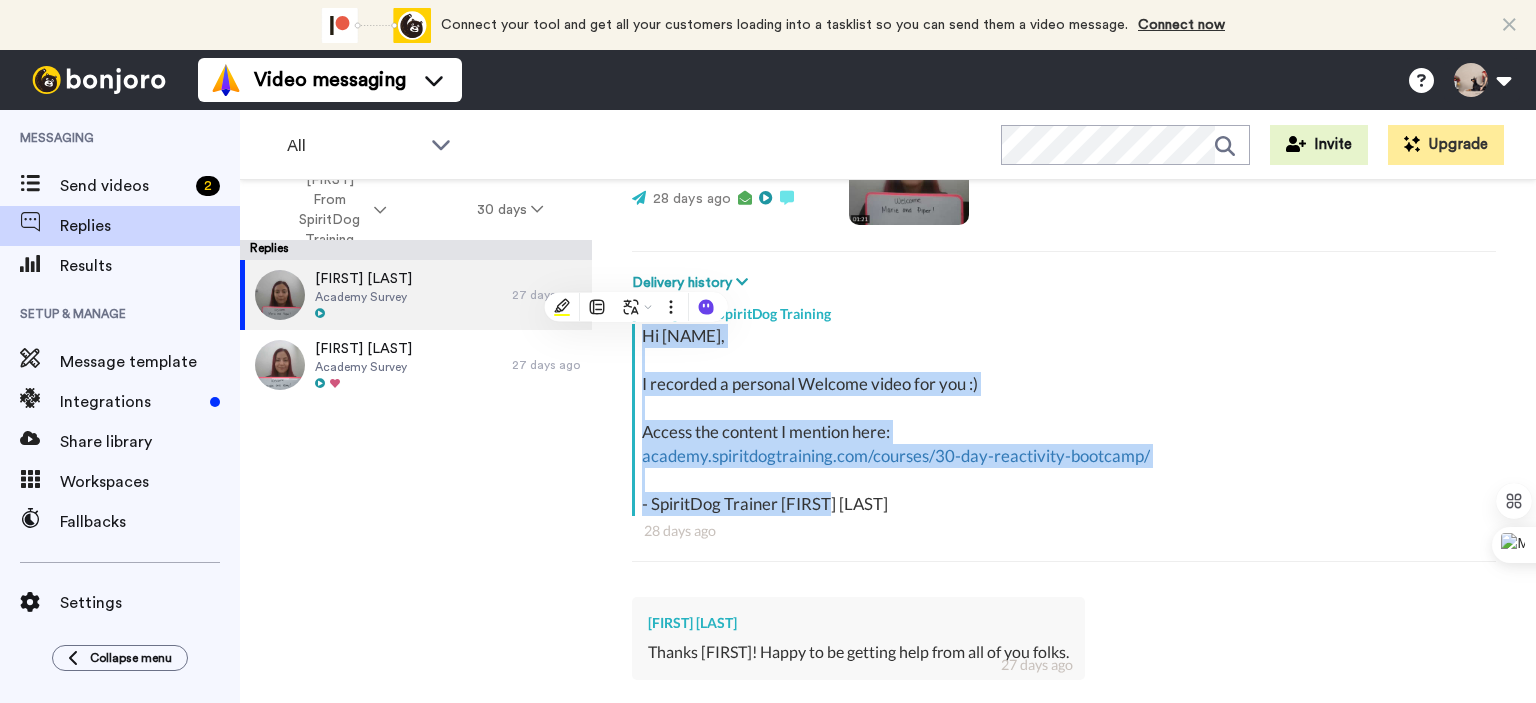 type on "x" 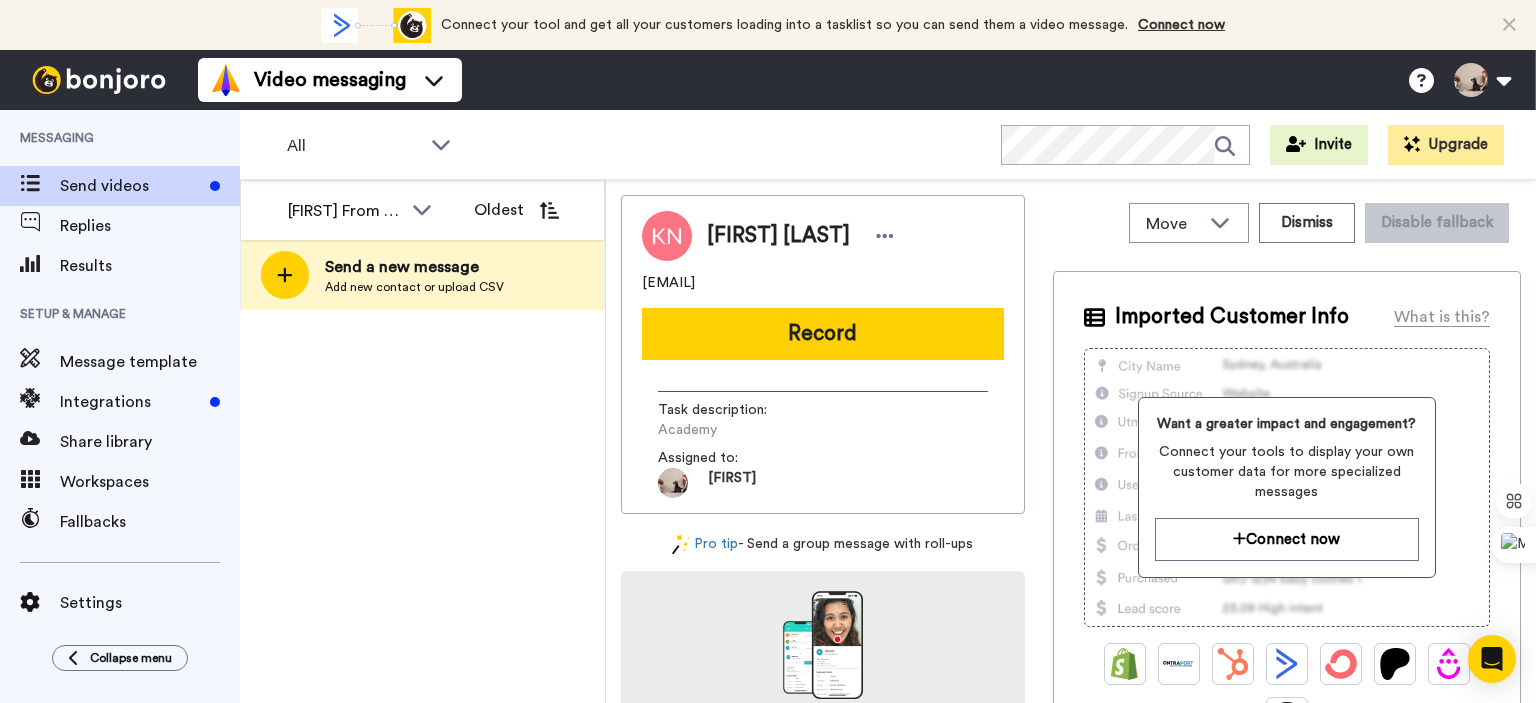 scroll, scrollTop: 0, scrollLeft: 0, axis: both 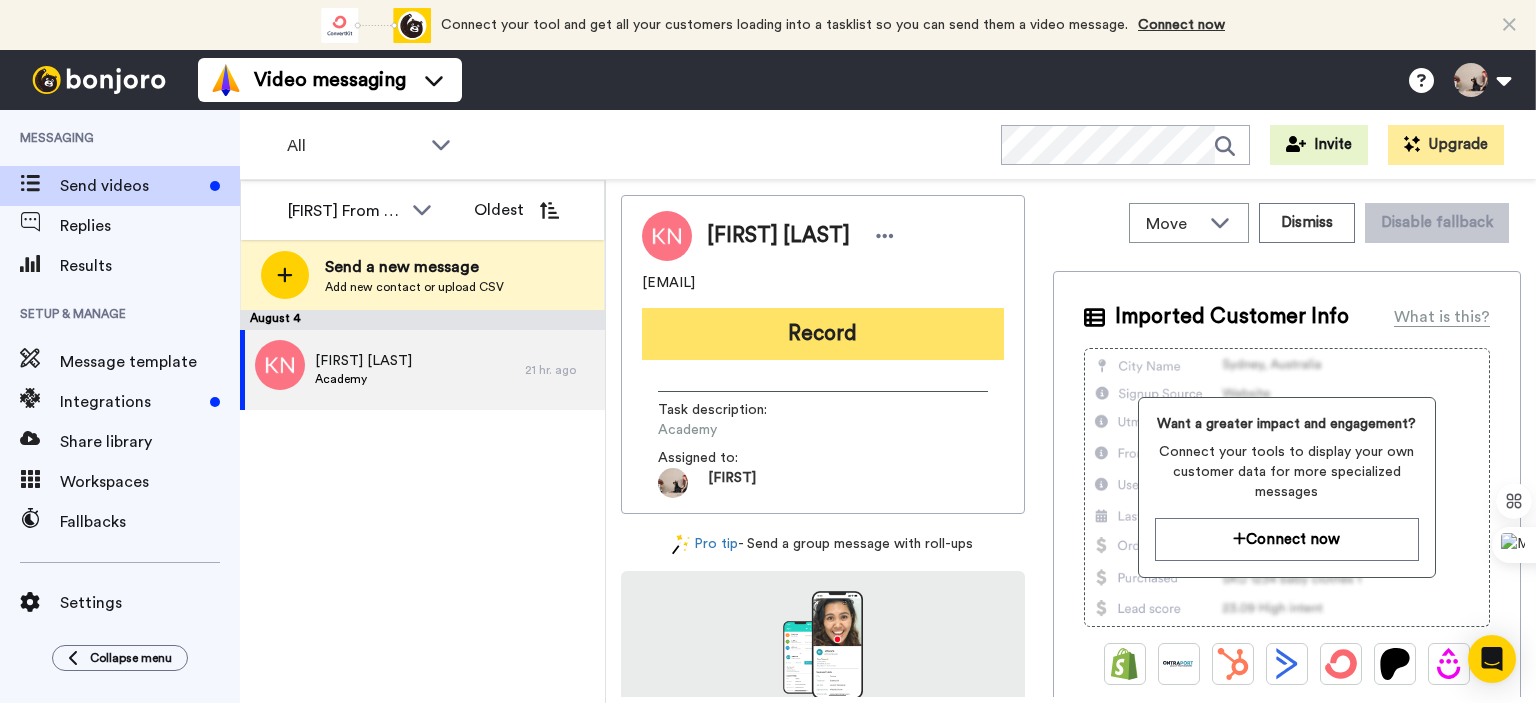 click on "Record" at bounding box center (823, 334) 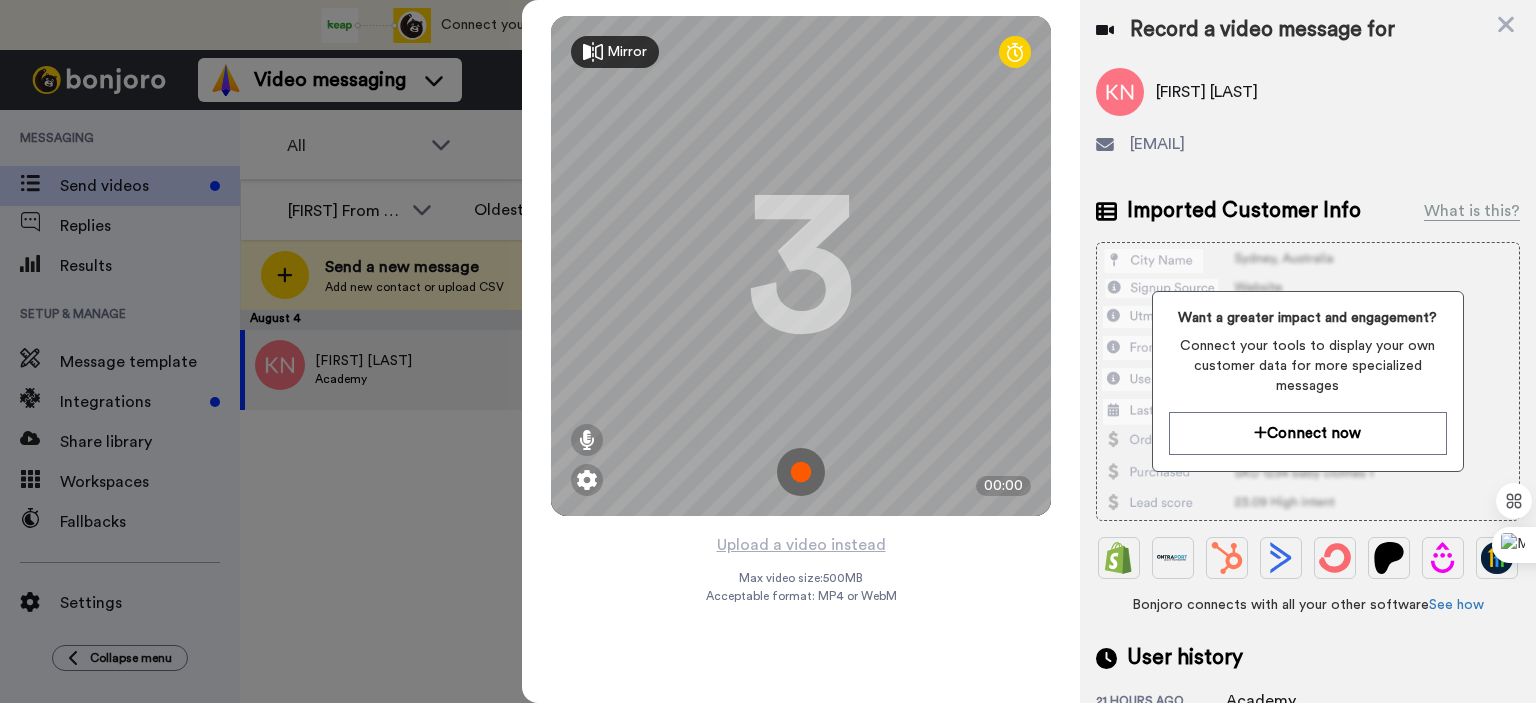 click at bounding box center (801, 472) 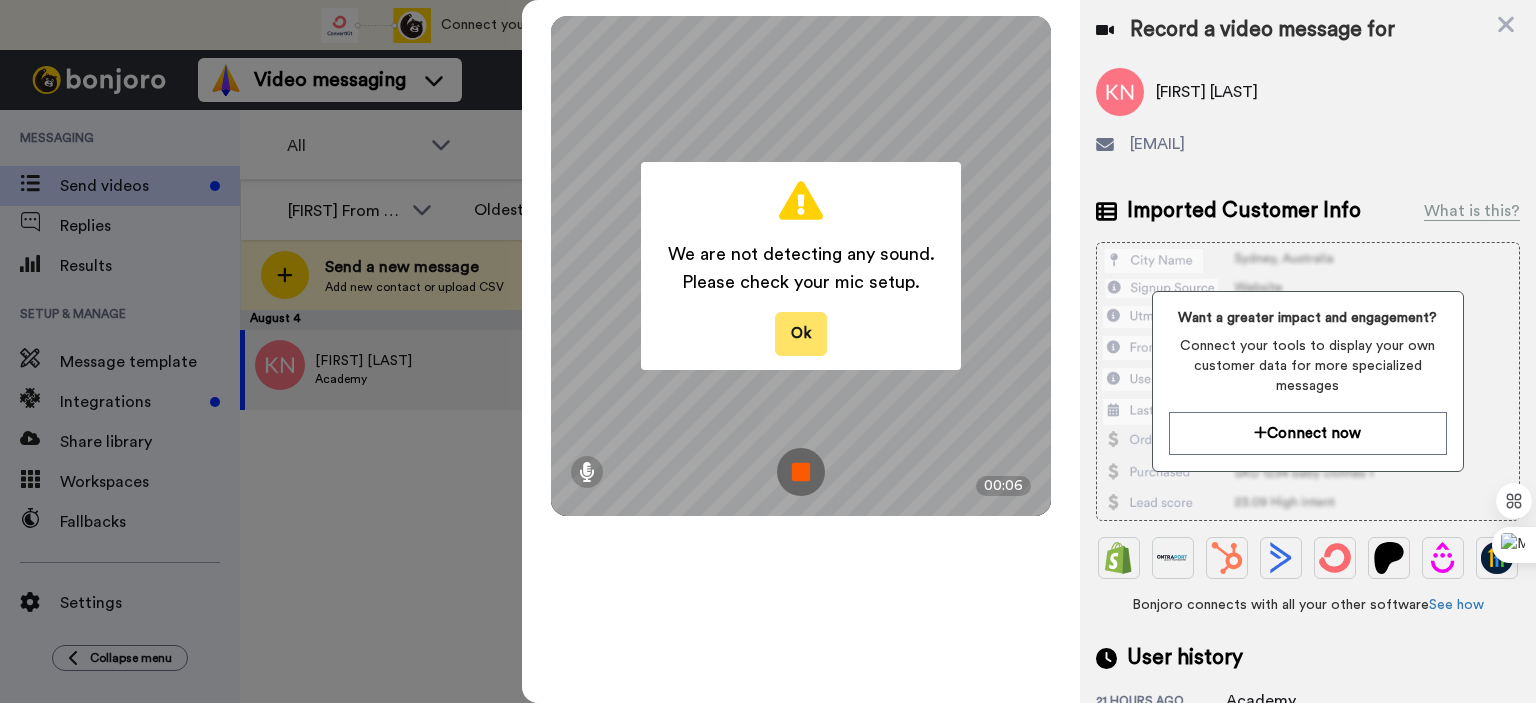 click on "Ok" at bounding box center (801, 333) 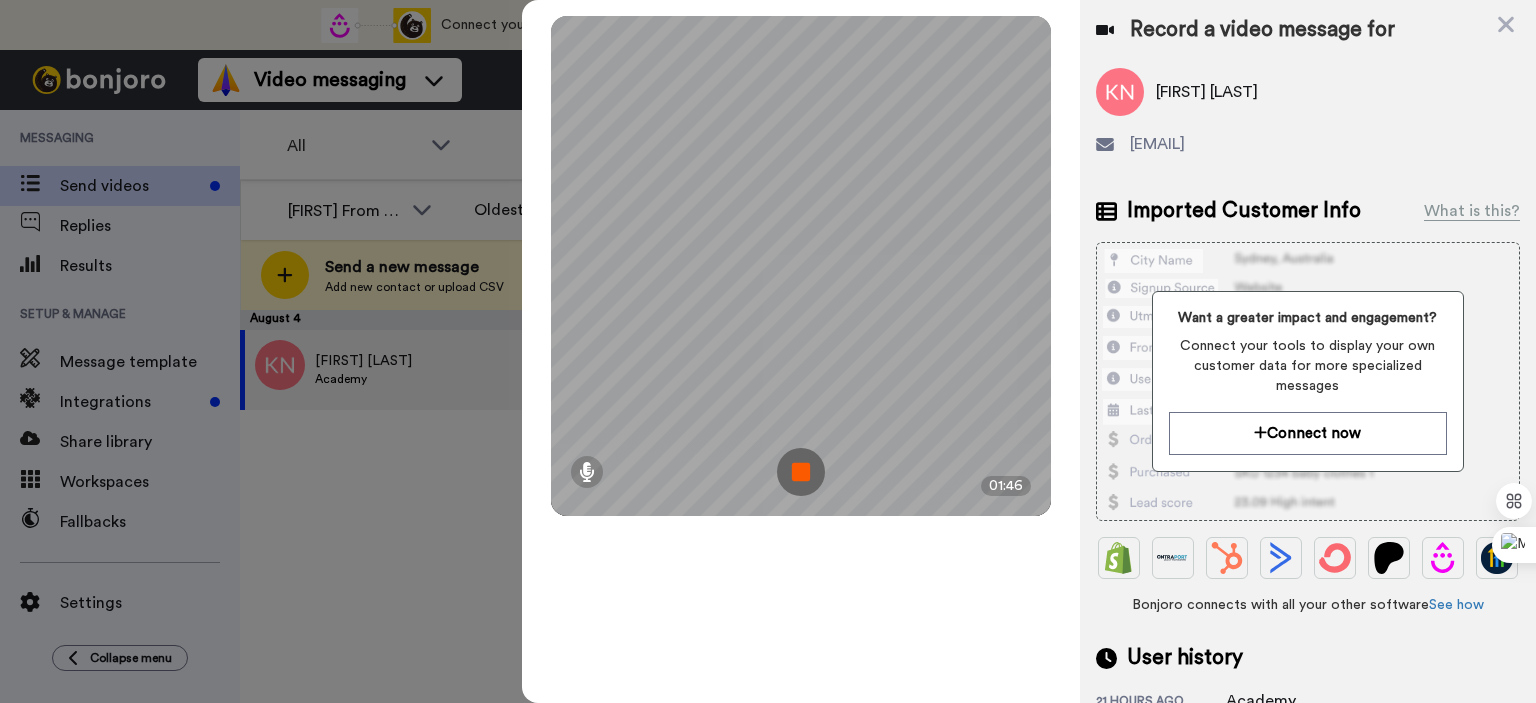 click at bounding box center [801, 472] 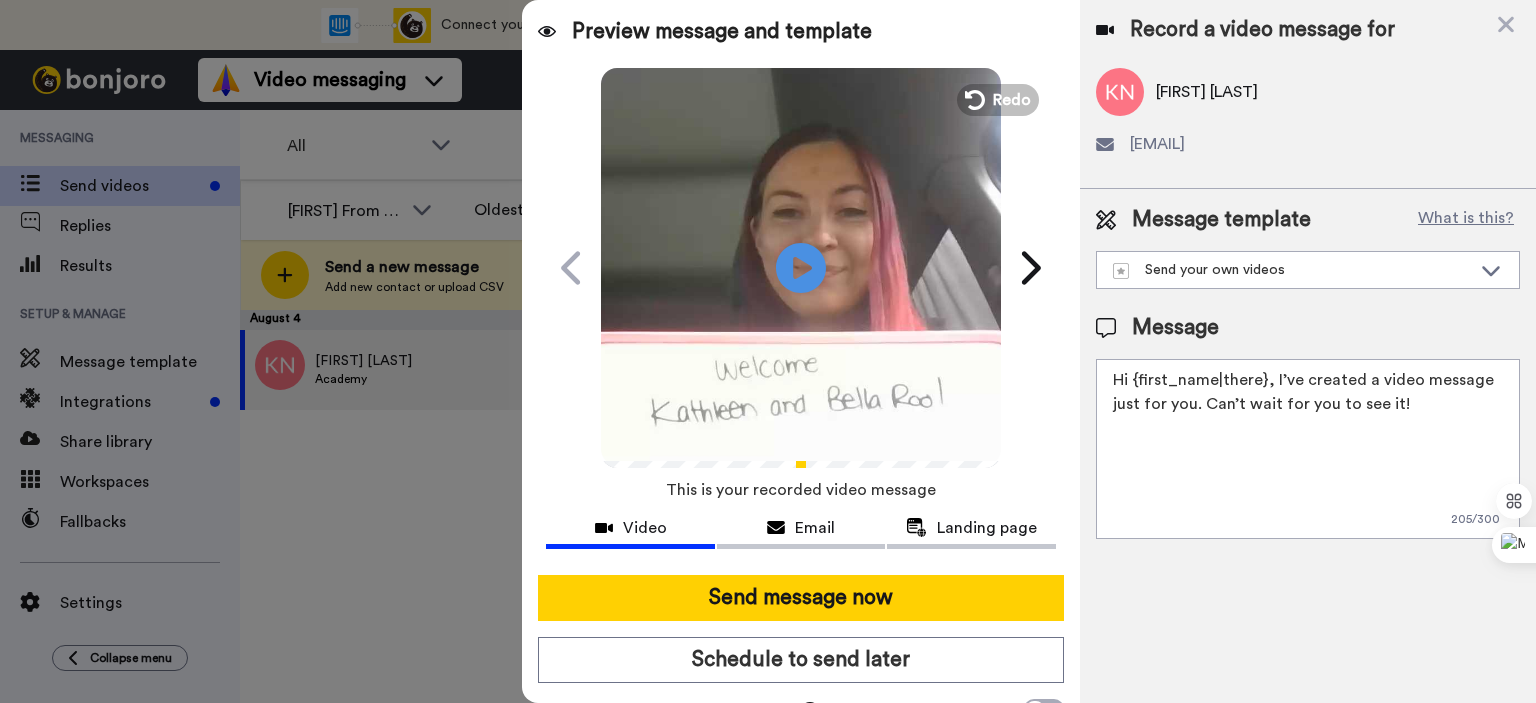 click on "Hi {first_name|there}, I’ve created a video message just for you. Can’t wait for you to see it!" at bounding box center [1308, 449] 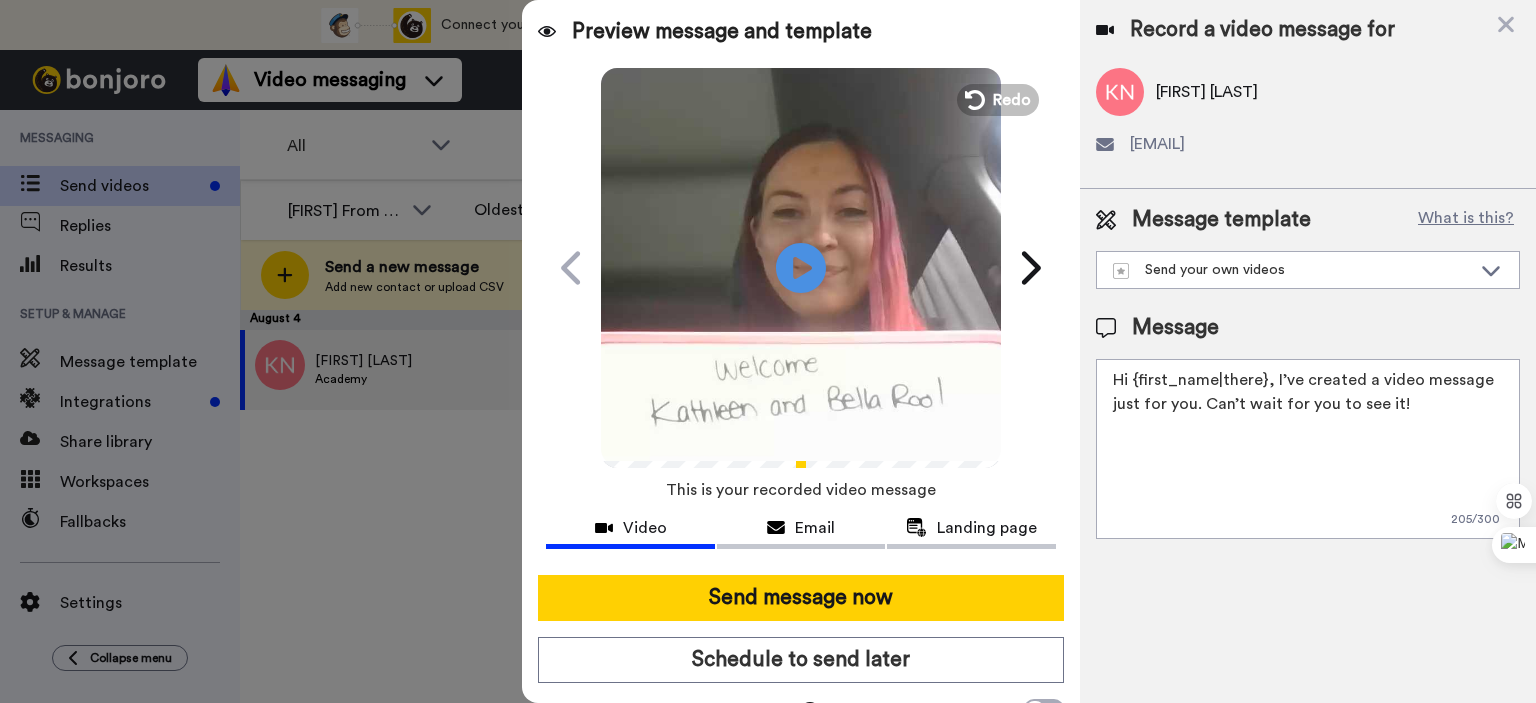 drag, startPoint x: 1408, startPoint y: 447, endPoint x: 1067, endPoint y: 362, distance: 351.4342 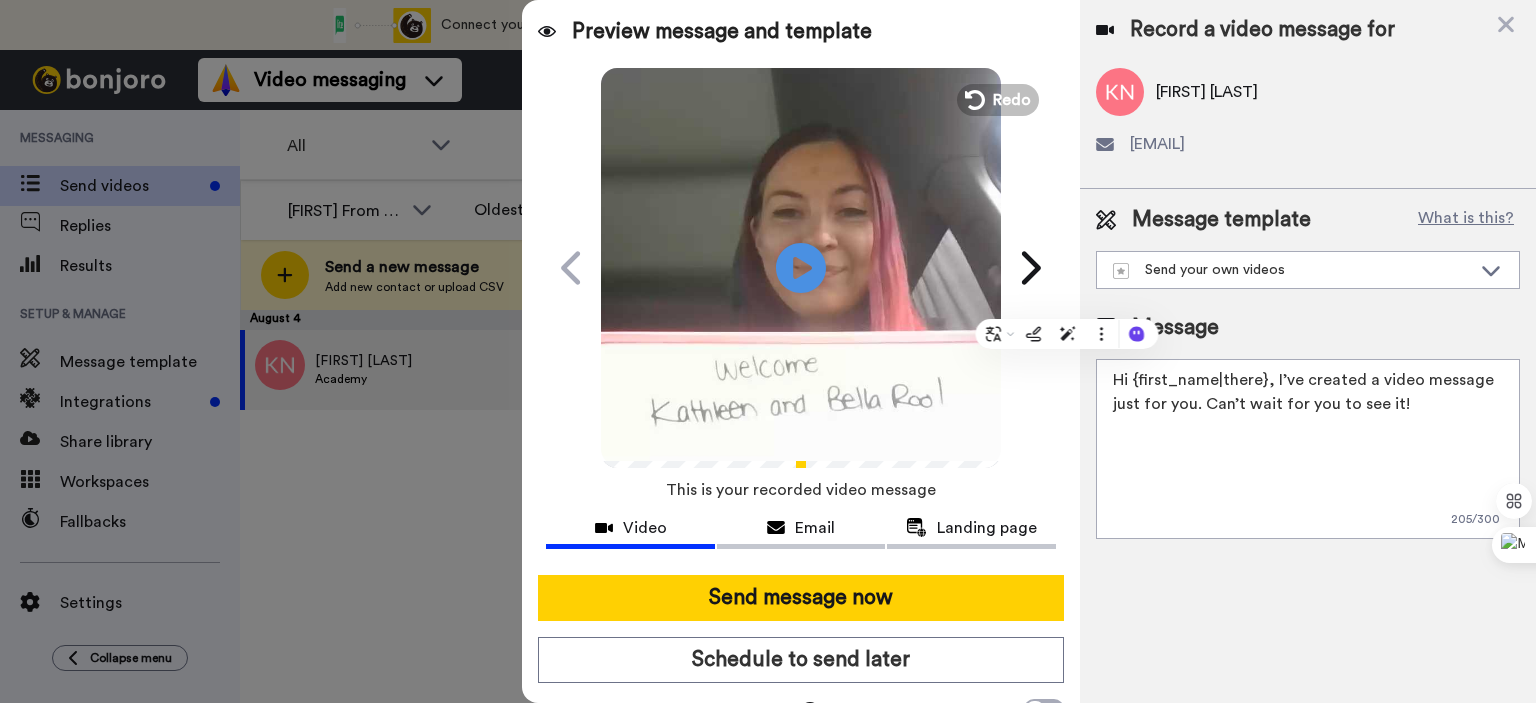 paste on "[FIRST],
I recorded a personal Welcome video for you :)
Access the content I mention here:
academy.spiritdogtraining.com/courses/30-day-reactivity-bootcamp/
- SpiritDog Trainer [FIRST]" 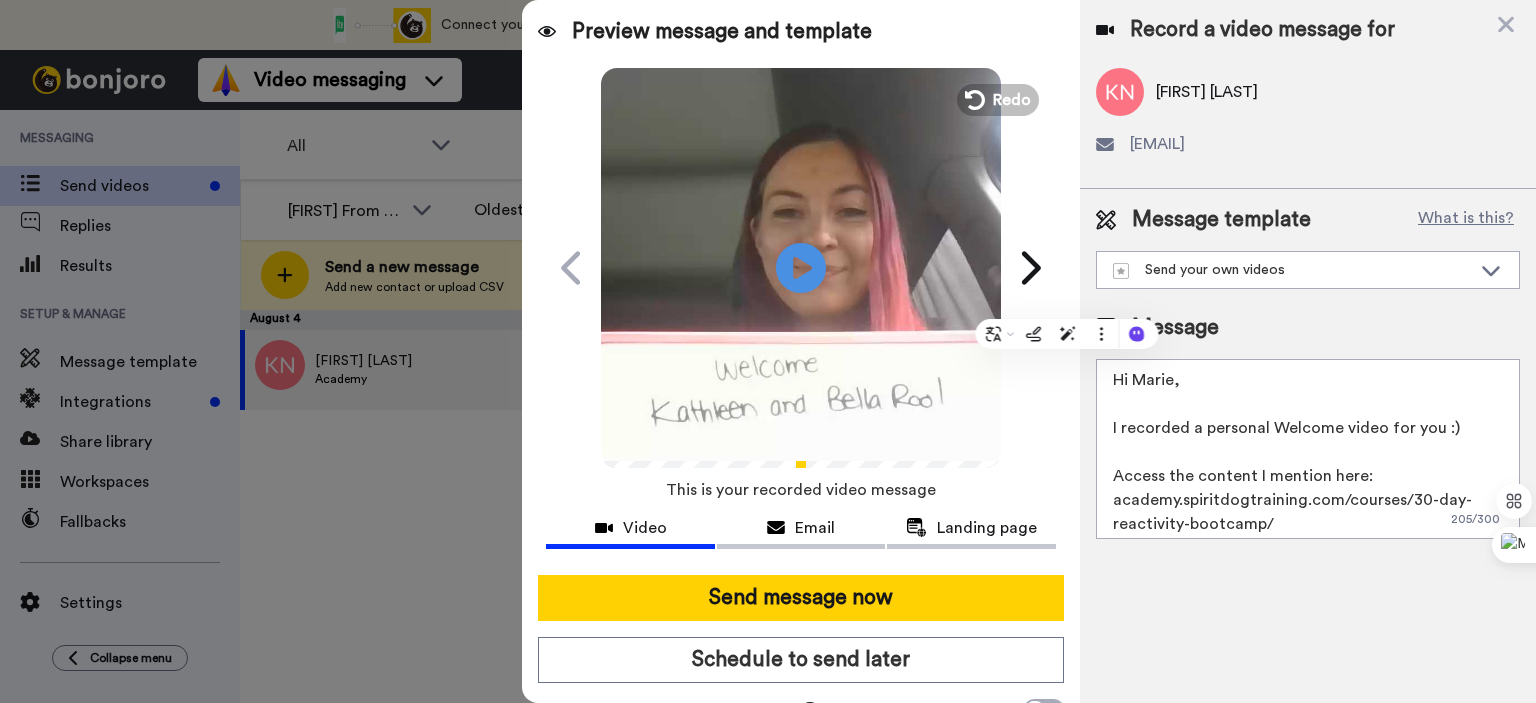 scroll, scrollTop: 42, scrollLeft: 0, axis: vertical 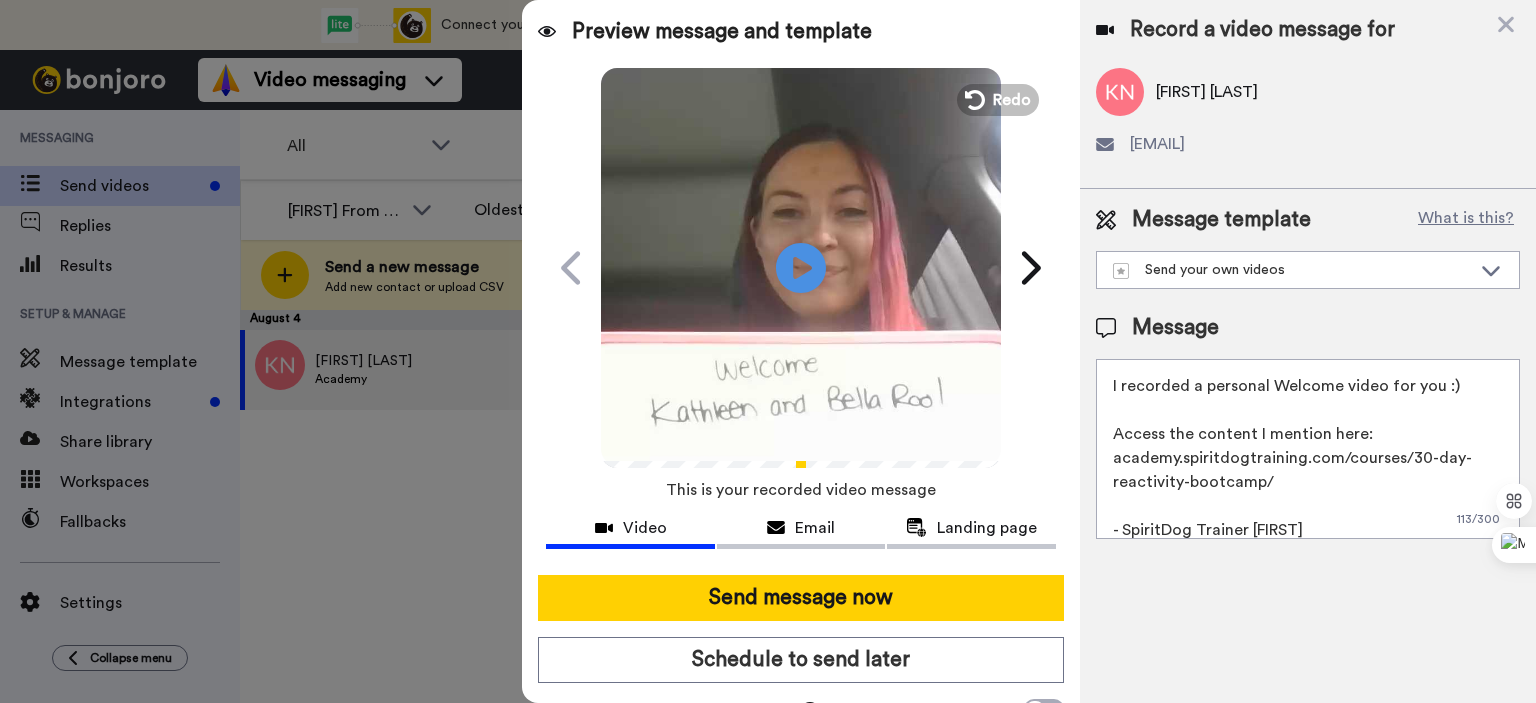 click at bounding box center [801, 265] 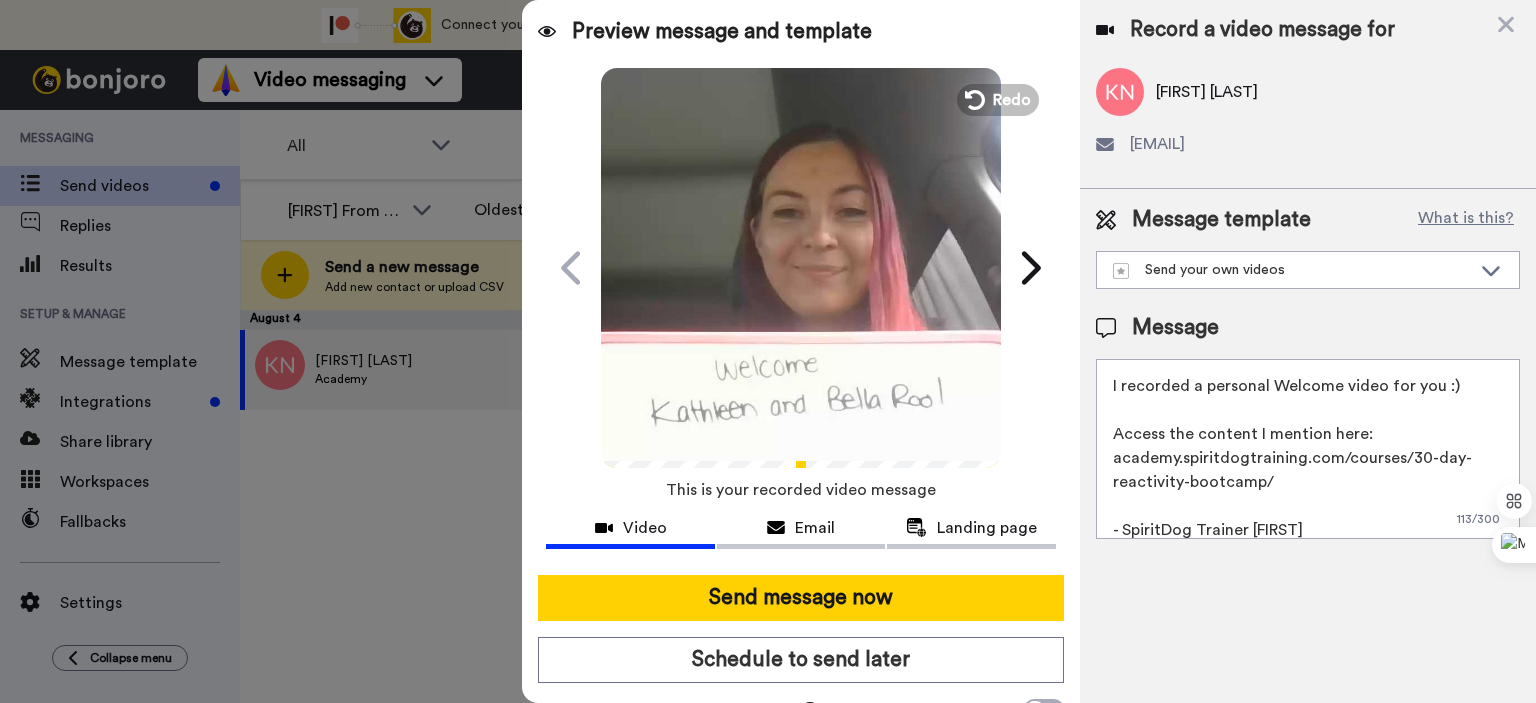 scroll, scrollTop: 0, scrollLeft: 0, axis: both 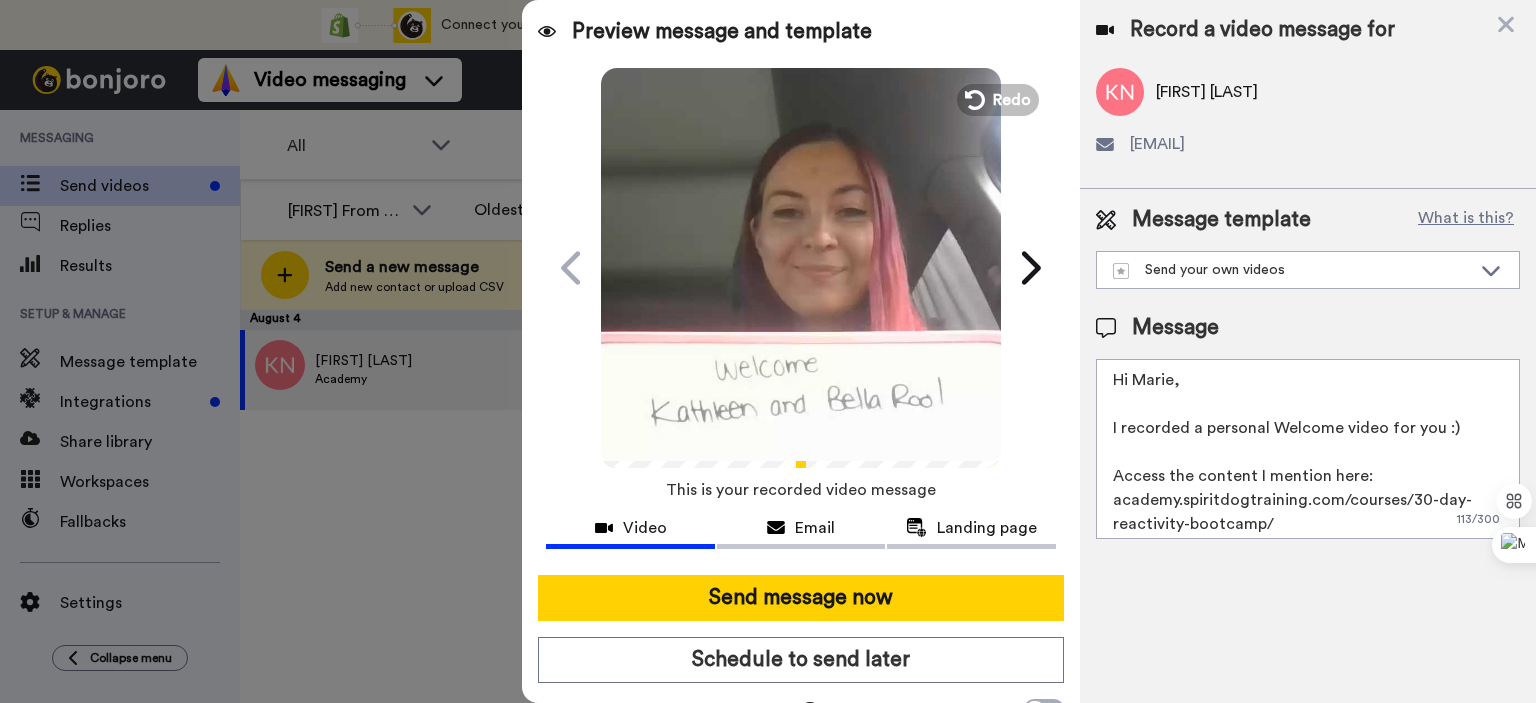 click on "Hi Marie,
I recorded a personal Welcome video for you :)
Access the content I mention here:
academy.spiritdogtraining.com/courses/30-day-reactivity-bootcamp/
- SpiritDog Trainer [FIRST]" at bounding box center [1308, 449] 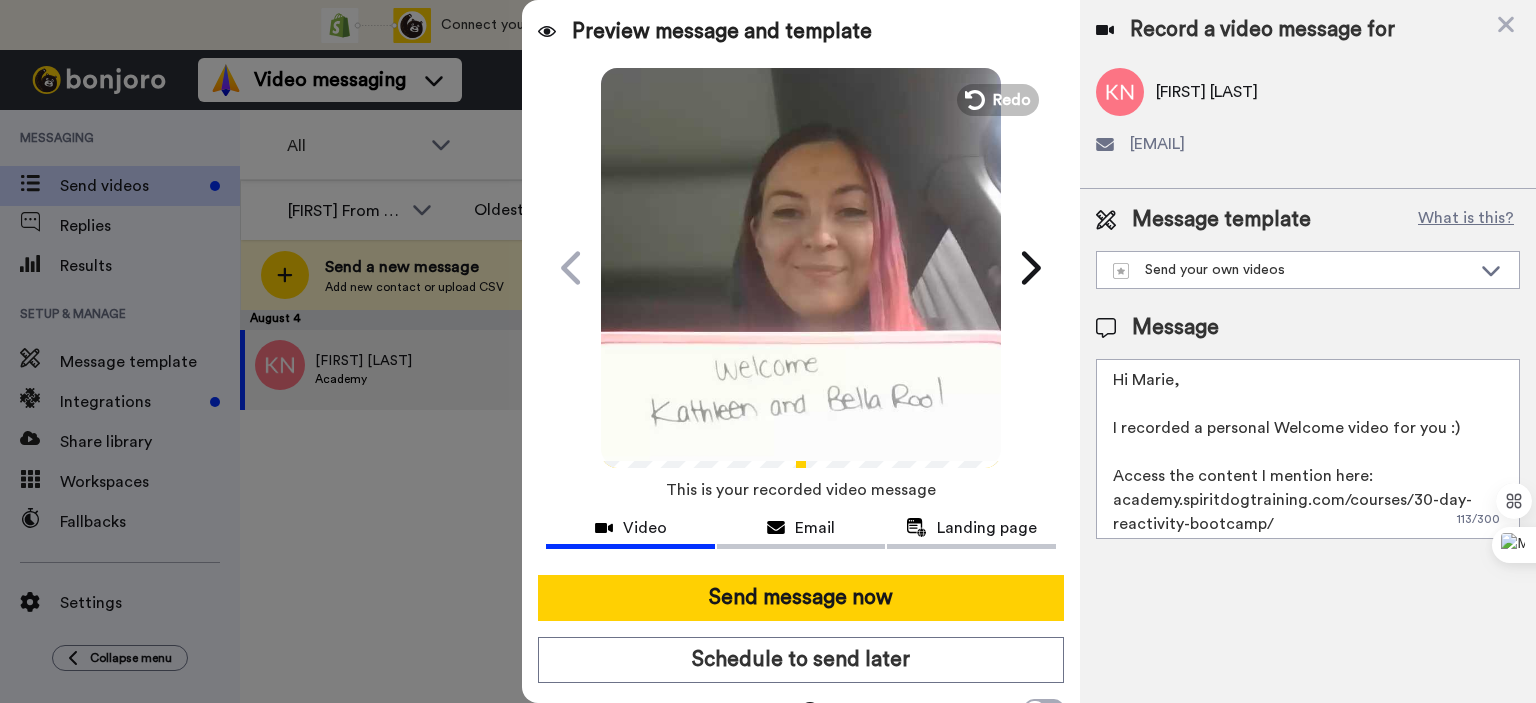 click on "Hi Marie,
I recorded a personal Welcome video for you :)
Access the content I mention here:
academy.spiritdogtraining.com/courses/30-day-reactivity-bootcamp/
- SpiritDog Trainer [FIRST]" at bounding box center (1308, 449) 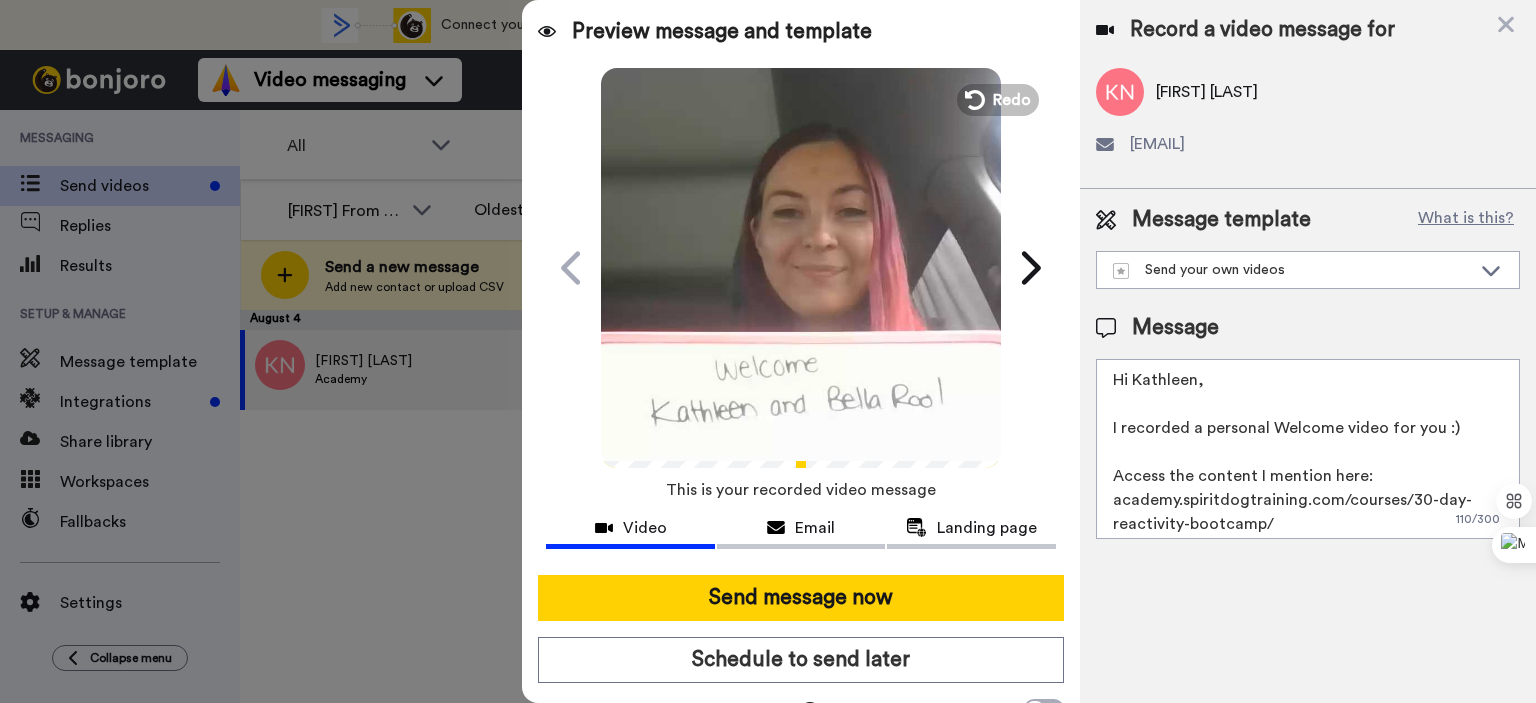 scroll, scrollTop: 53, scrollLeft: 0, axis: vertical 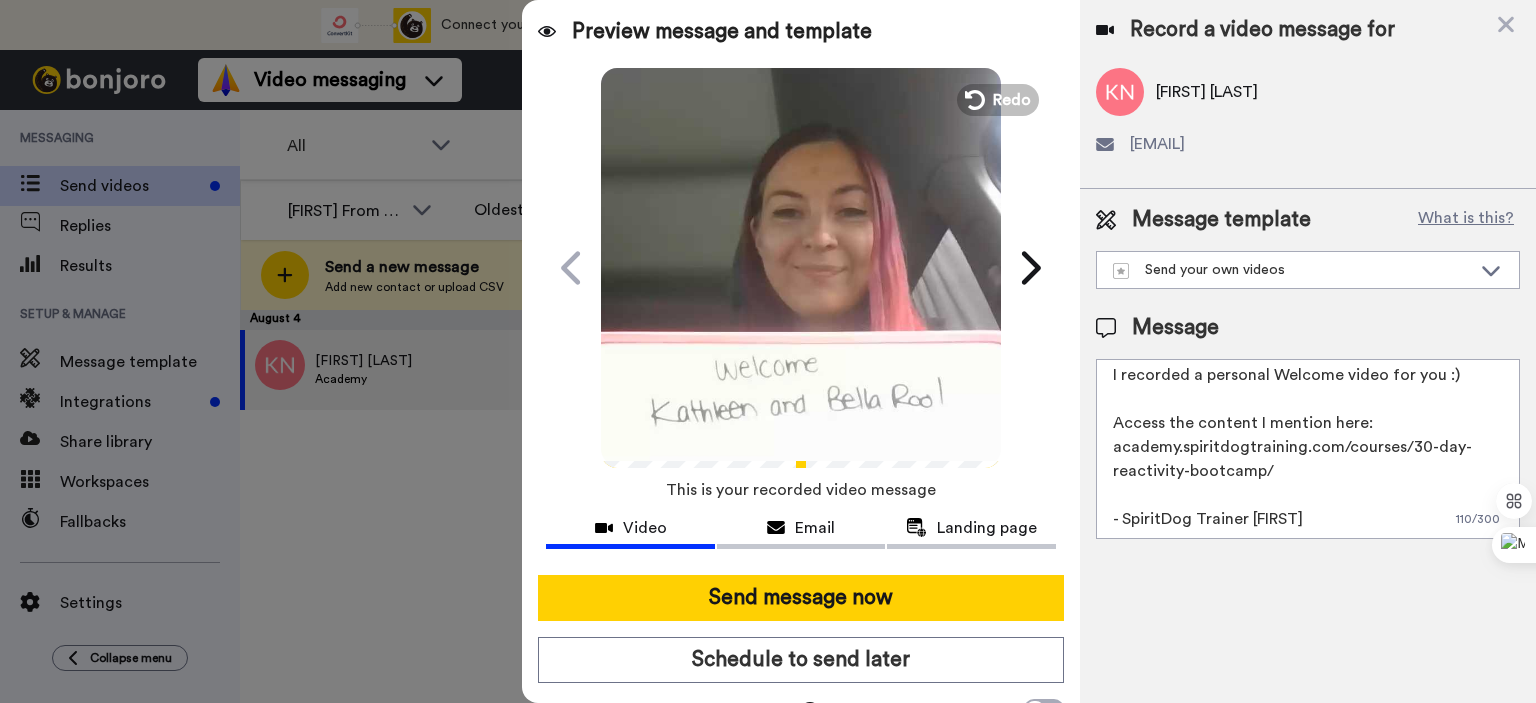 click on "Hi Kathleen,
I recorded a personal Welcome video for you :)
Access the content I mention here:
academy.spiritdogtraining.com/courses/30-day-reactivity-bootcamp/
- SpiritDog Trainer [FIRST]" at bounding box center [1308, 449] 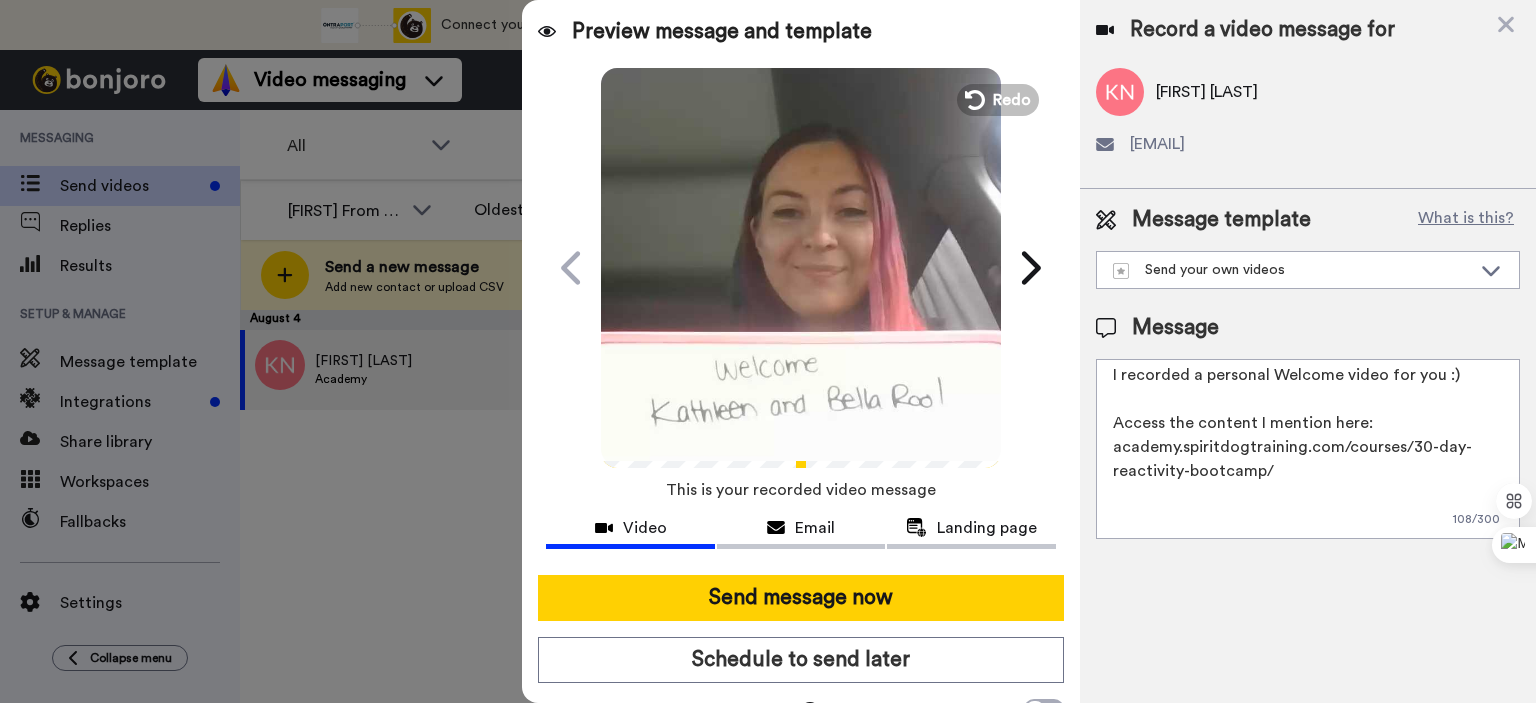 paste on "http://academy.spiritdogtraining.com/courses/confidence-booster/" 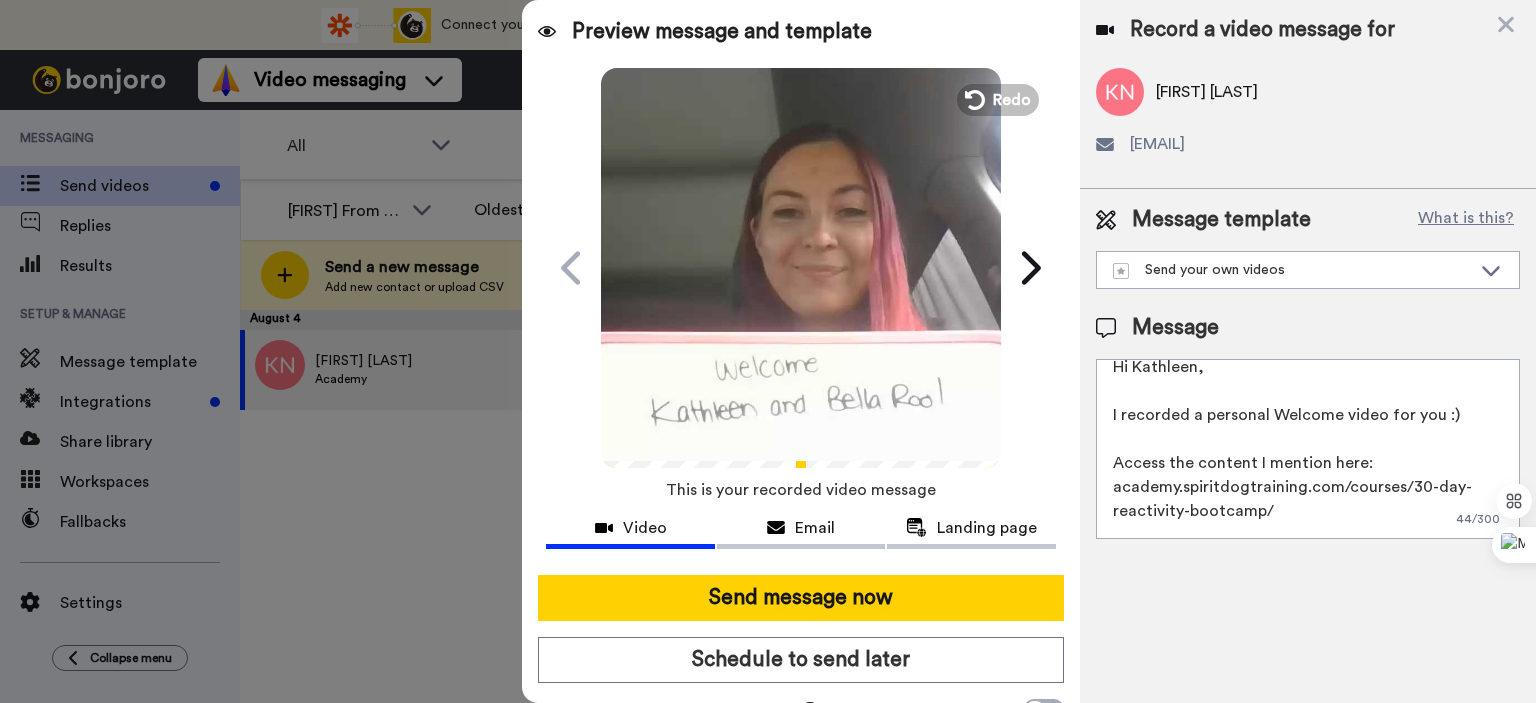 scroll, scrollTop: 12, scrollLeft: 0, axis: vertical 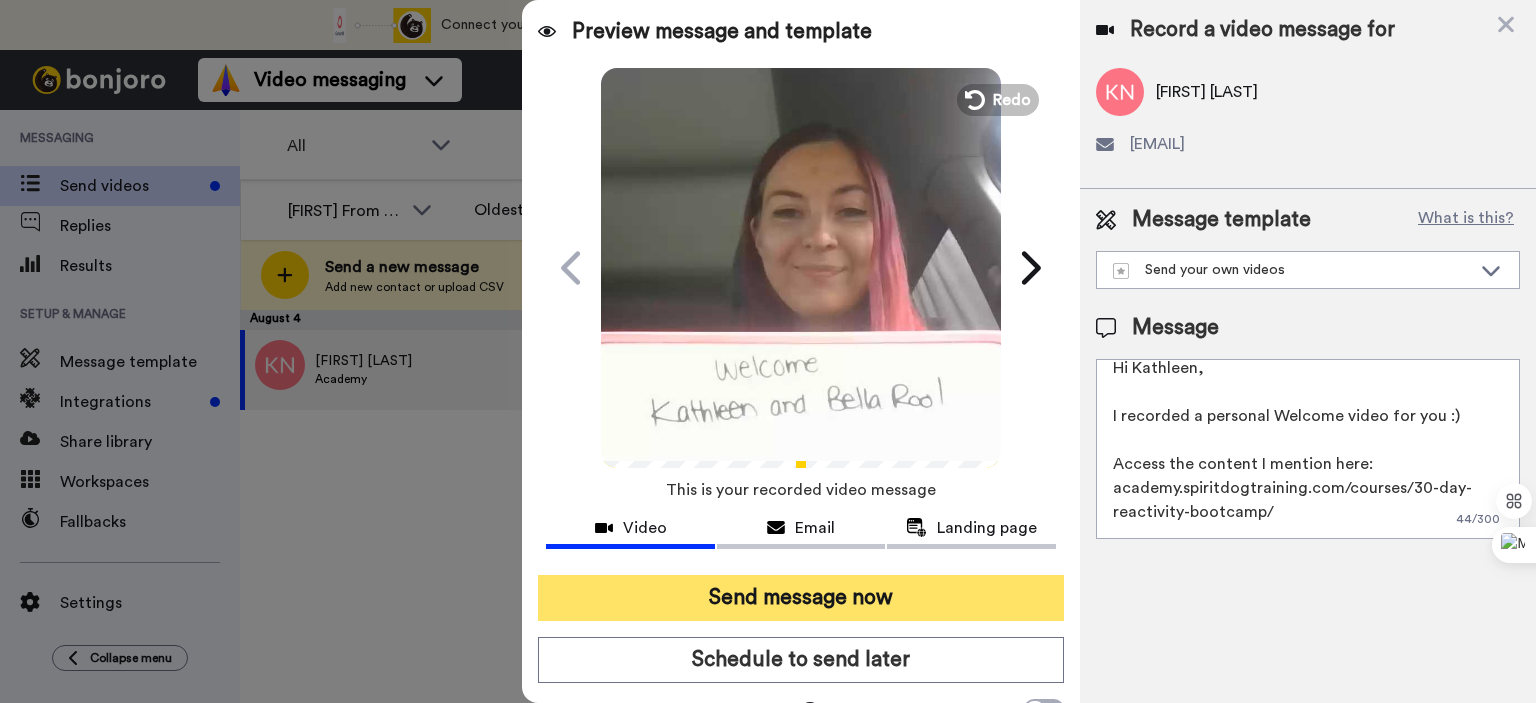 type on "Hi Kathleen,
I recorded a personal Welcome video for you :)
Access the content I mention here:
academy.spiritdogtraining.com/courses/30-day-reactivity-bootcamp/
http://academy.spiritdogtraining.com/courses/confidence-booster/
- SpiritDog Trainer [FIRST]" 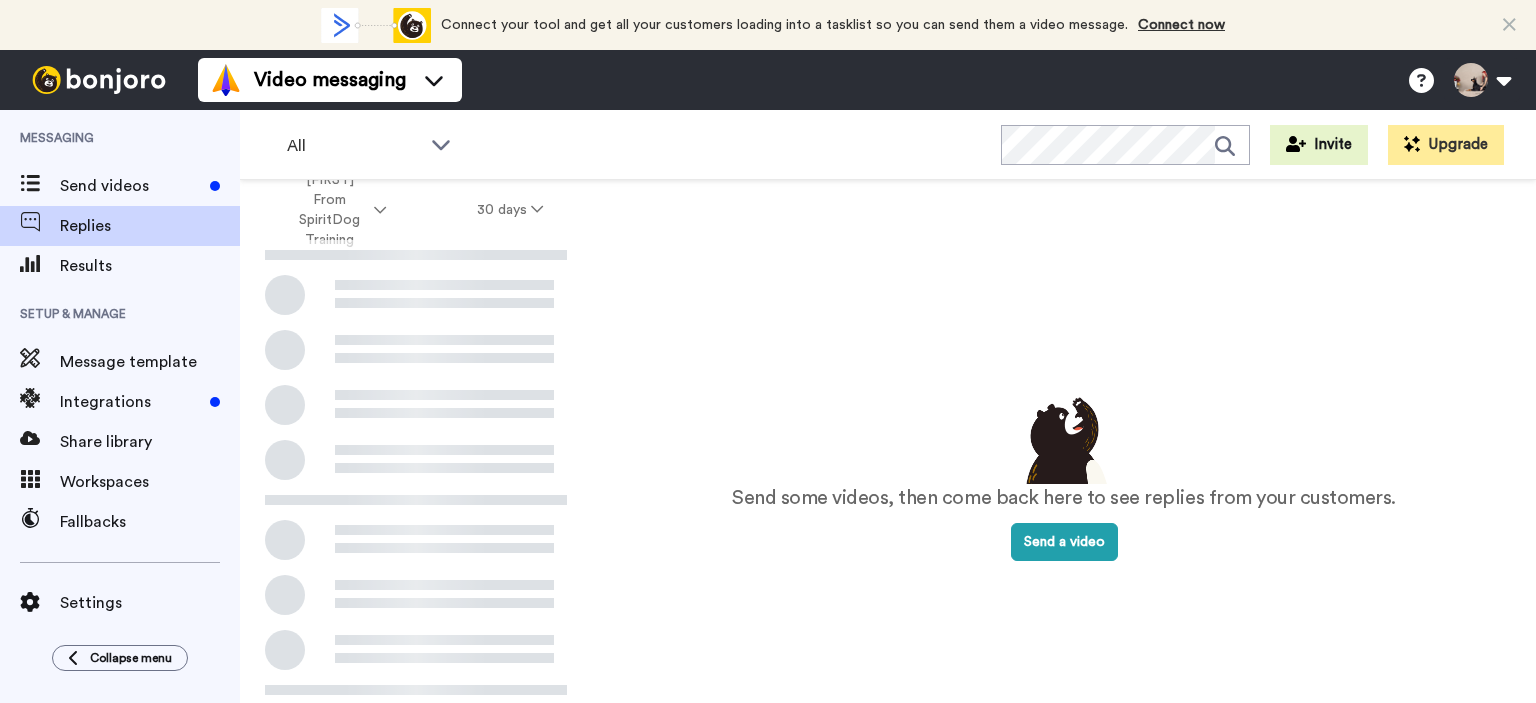 scroll, scrollTop: 0, scrollLeft: 0, axis: both 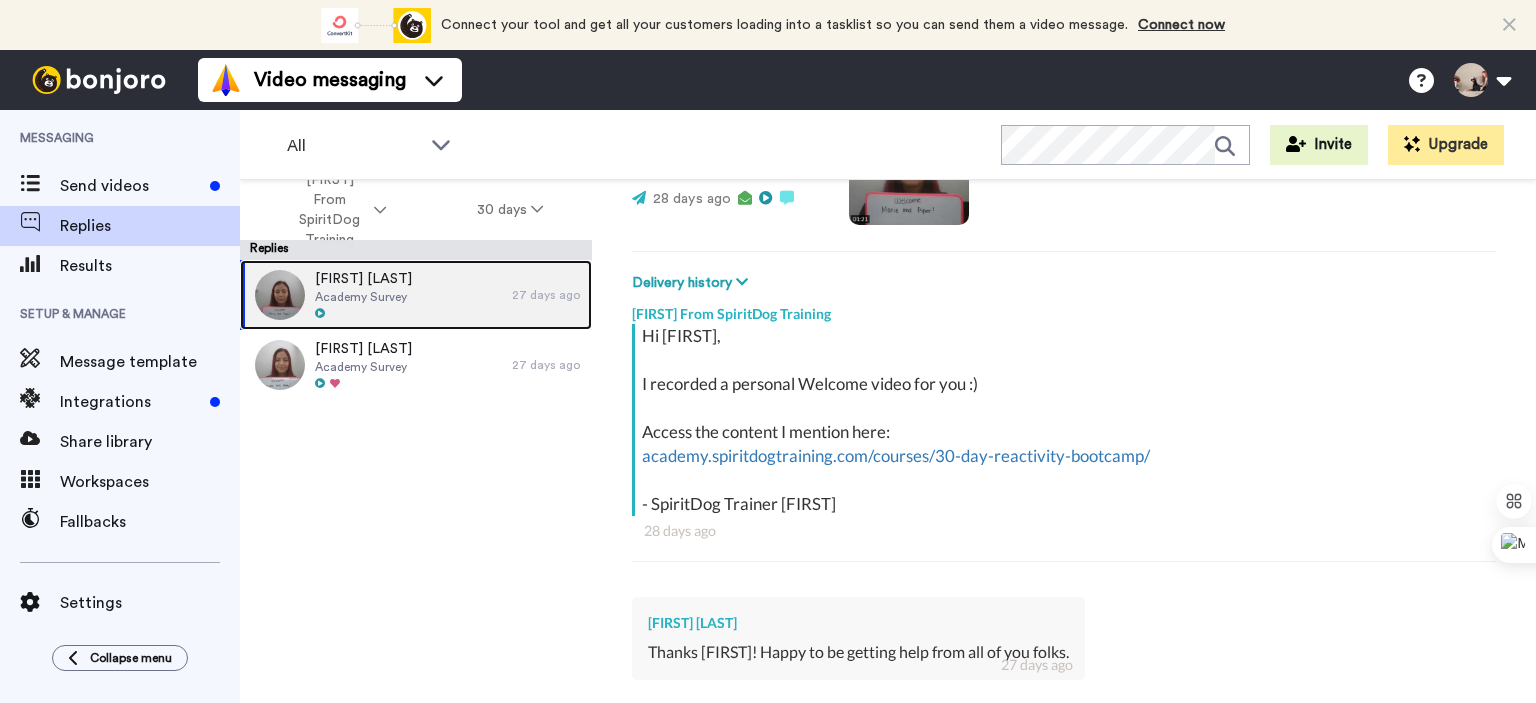 click on "Marie Mac Donald Academy Survey" at bounding box center (376, 295) 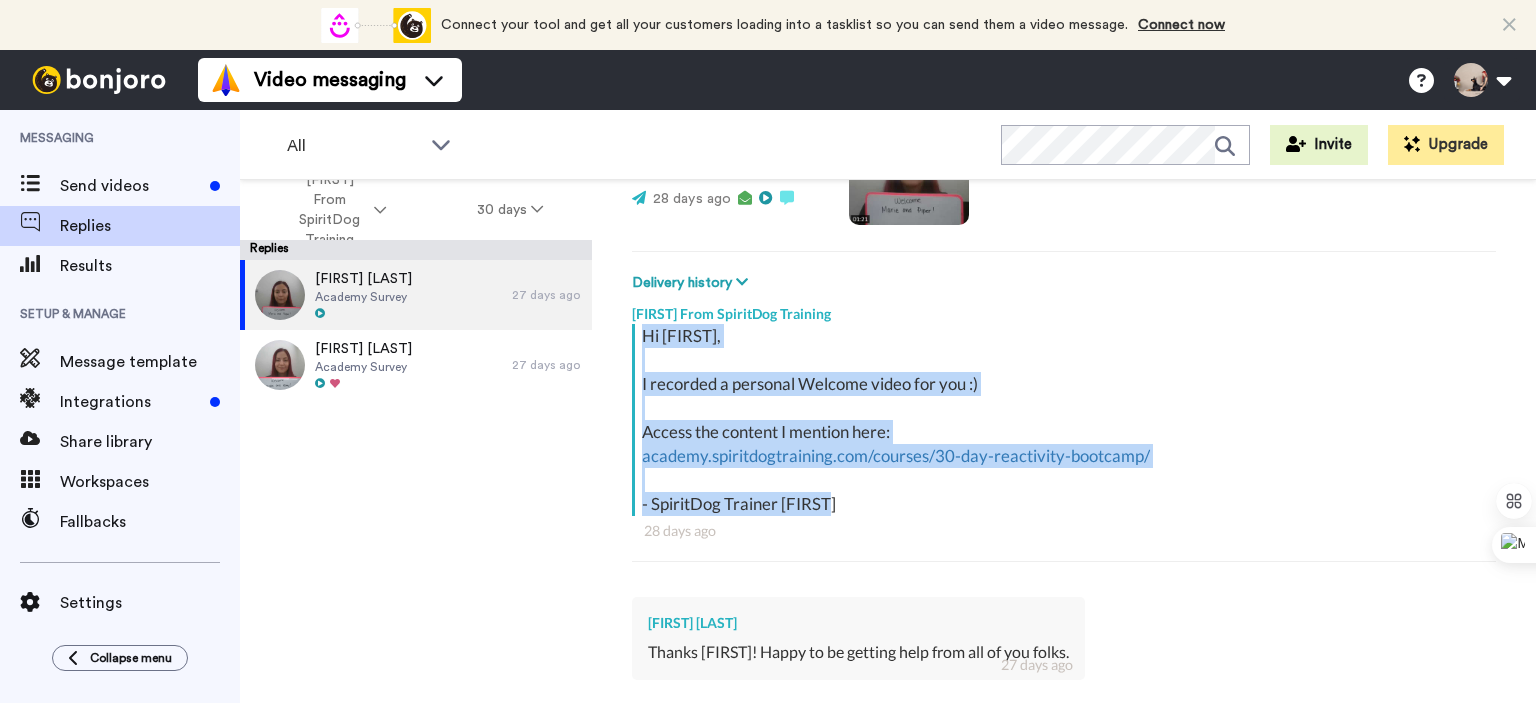 drag, startPoint x: 856, startPoint y: 505, endPoint x: 640, endPoint y: 329, distance: 278.62518 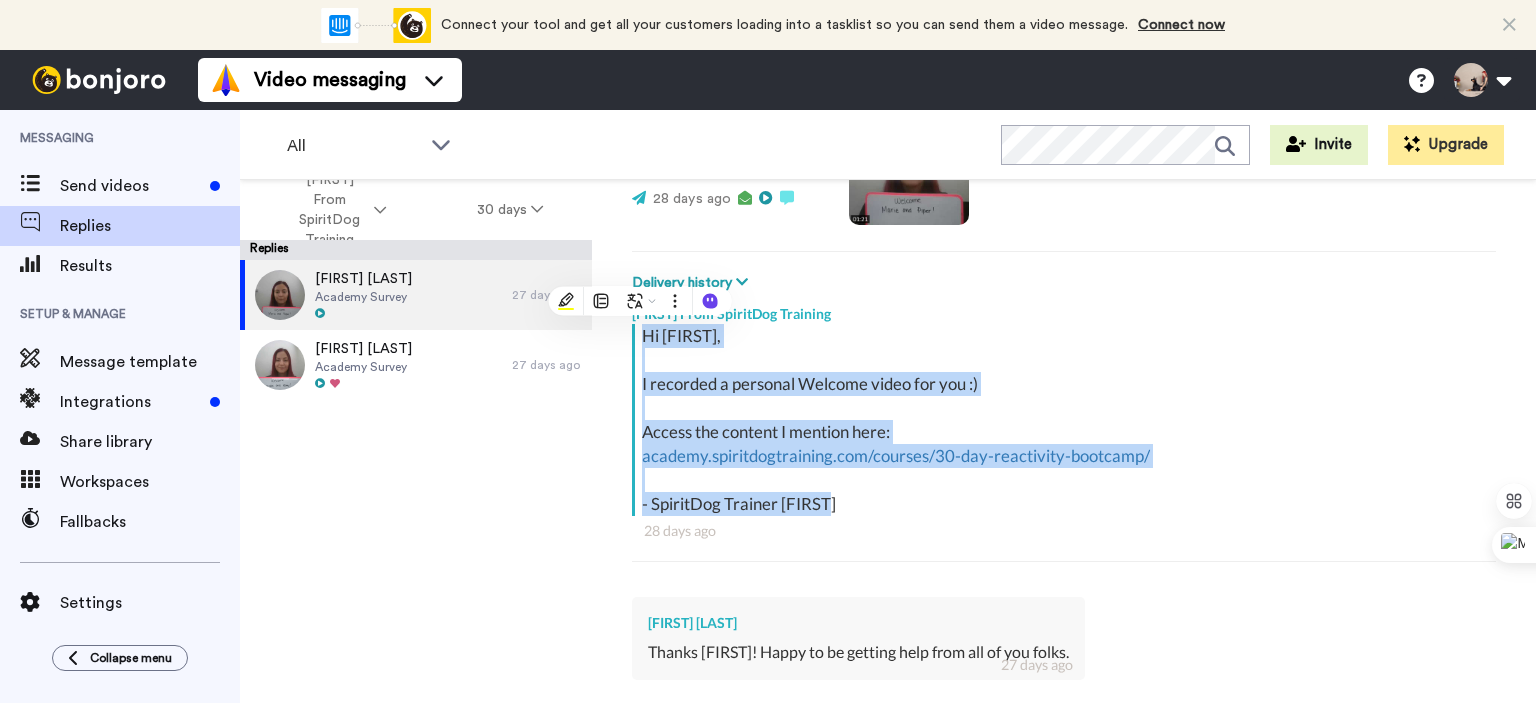 copy on "Hi Marie, I recorded a personal Welcome video for you :) Access the content I mention here: academy.spiritdogtraining.com/courses/30-day-reactivity-bootcamp/ - SpiritDog Trainer Ashley" 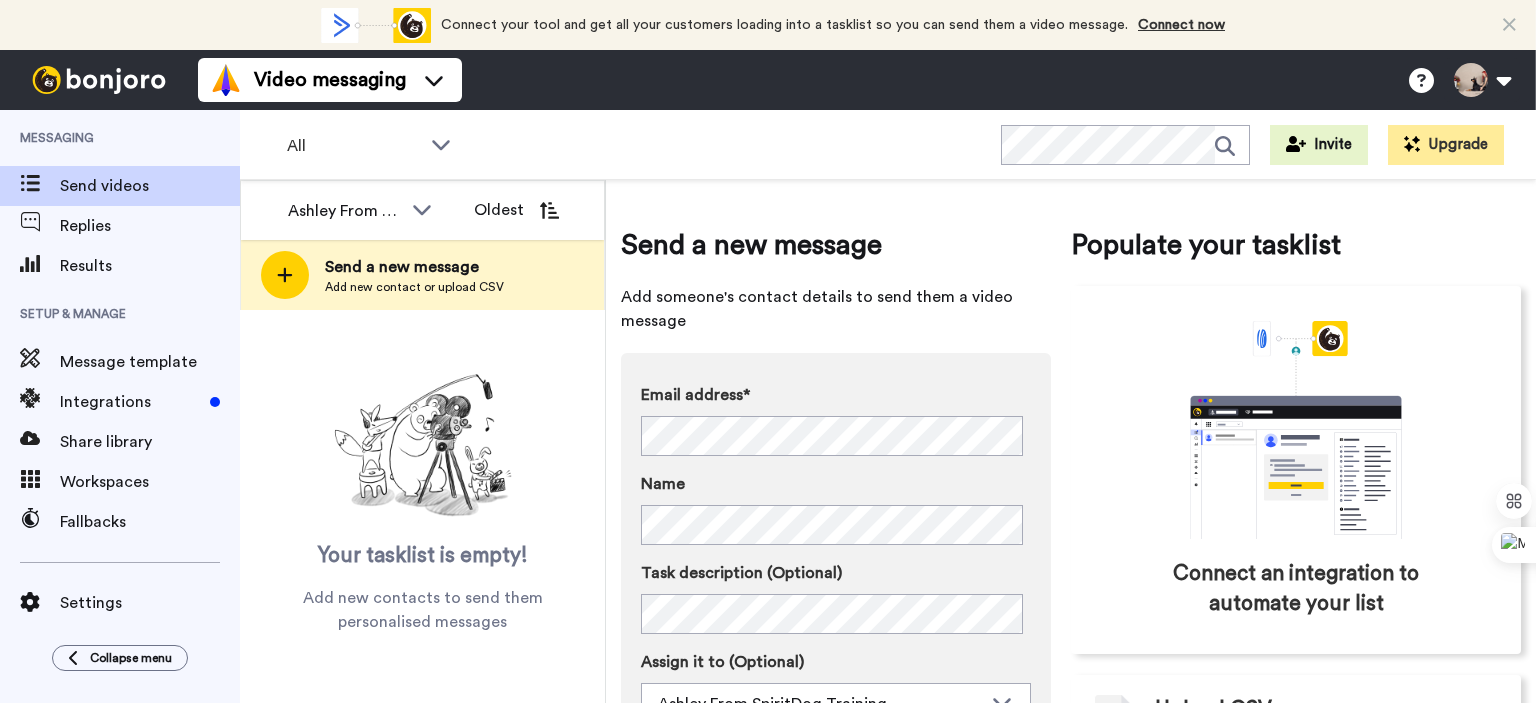 scroll, scrollTop: 0, scrollLeft: 0, axis: both 